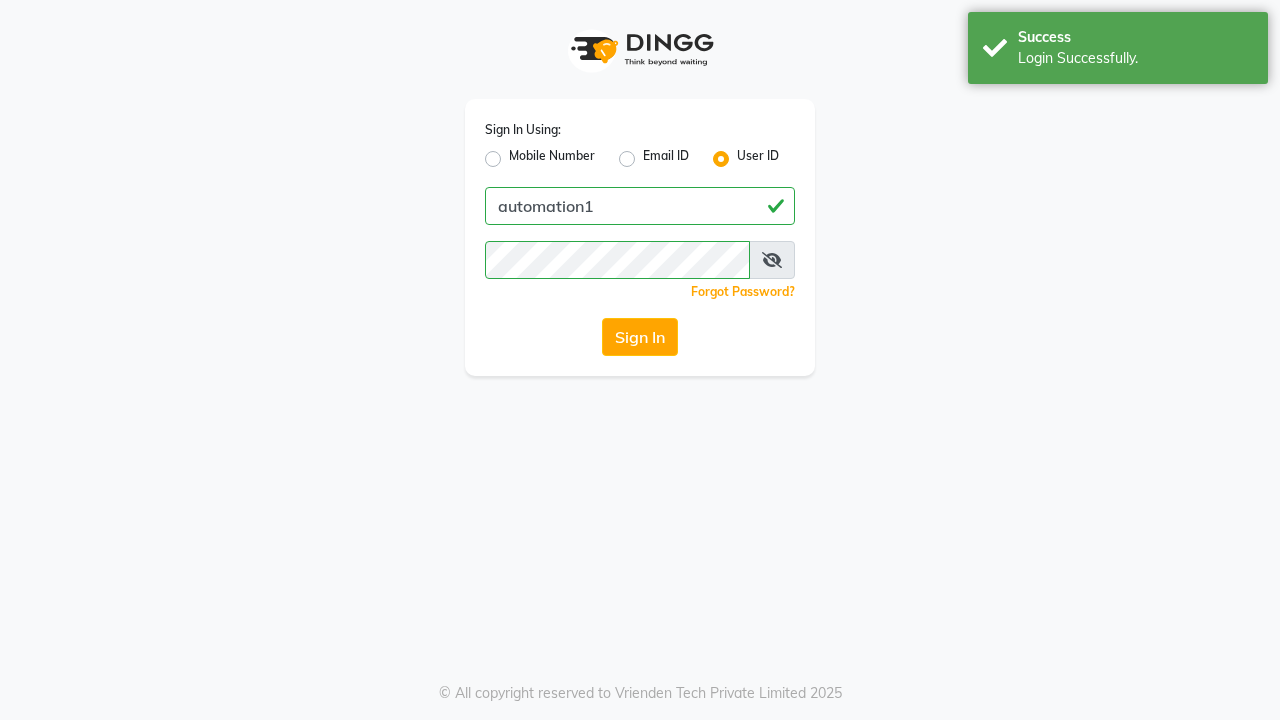 scroll, scrollTop: 0, scrollLeft: 0, axis: both 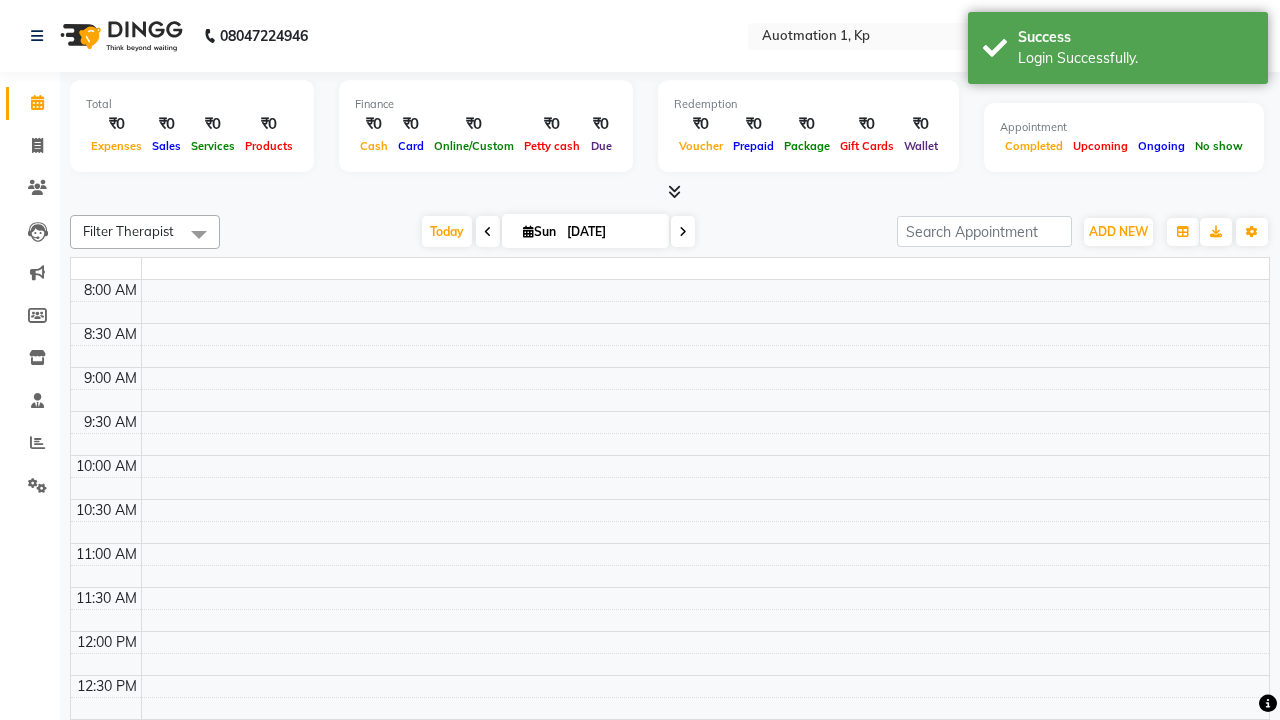 select on "en" 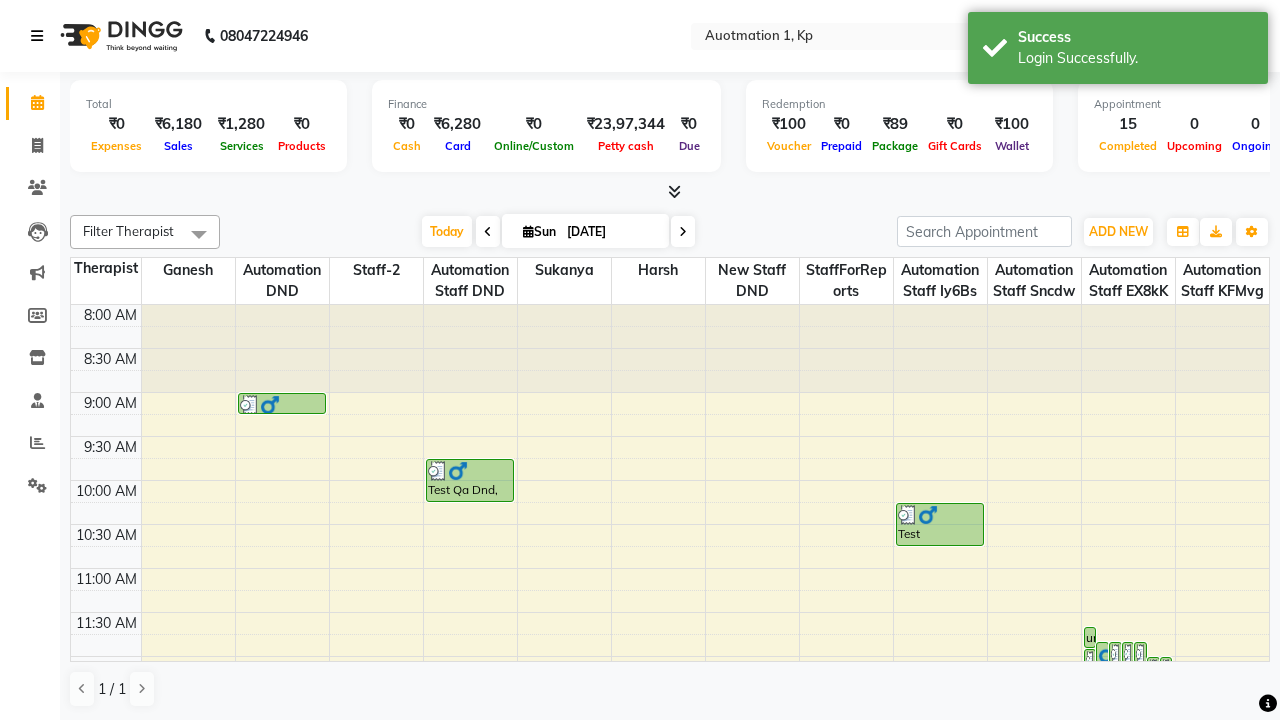 click at bounding box center [37, 36] 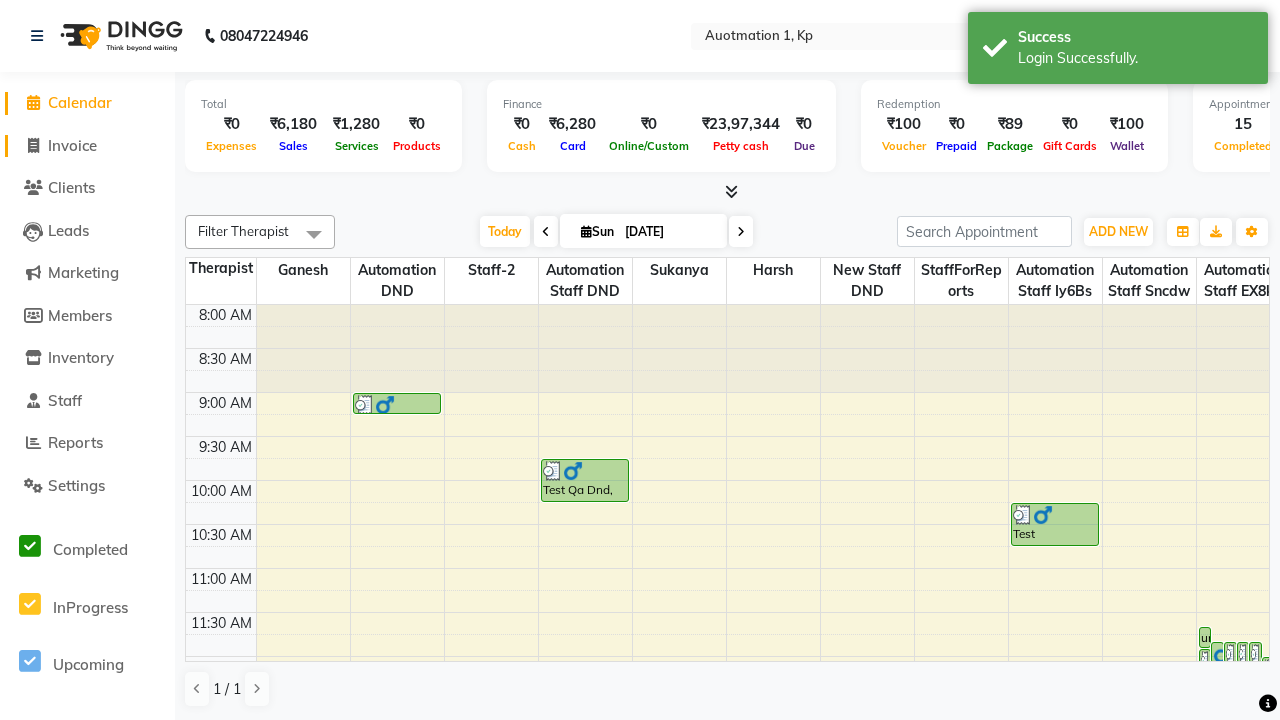 click on "Invoice" 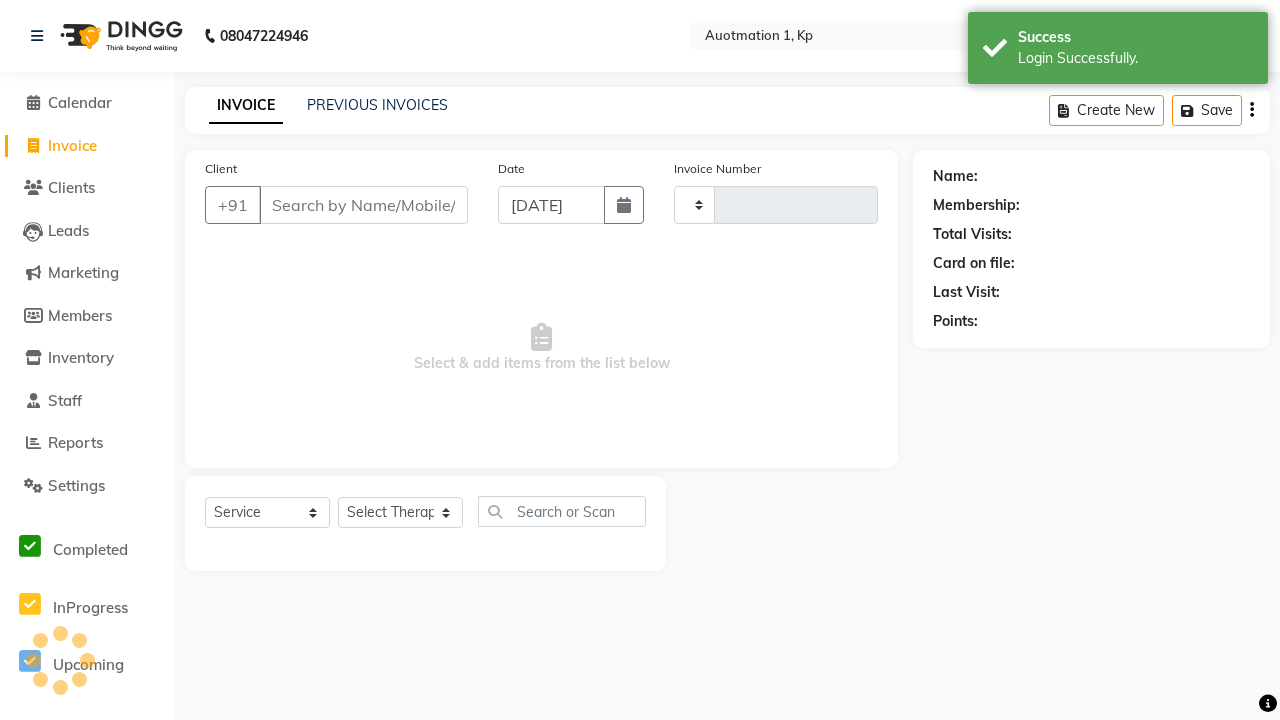 type on "2599" 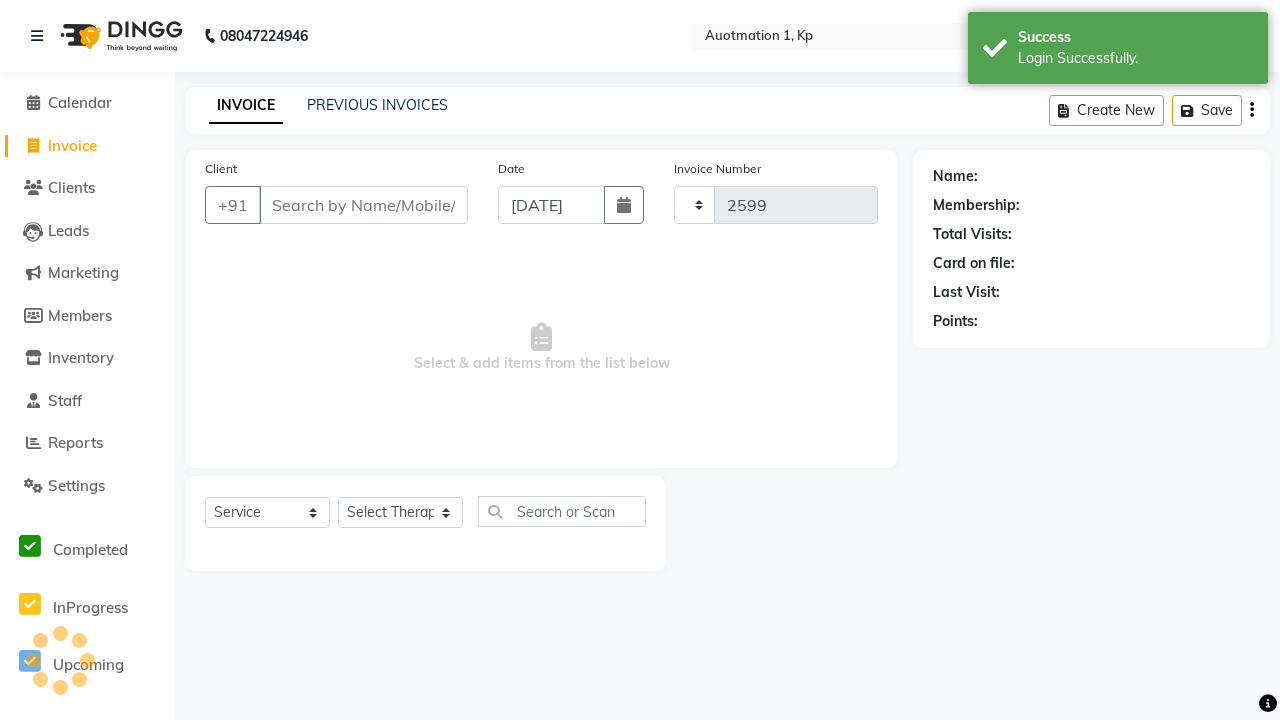 select on "150" 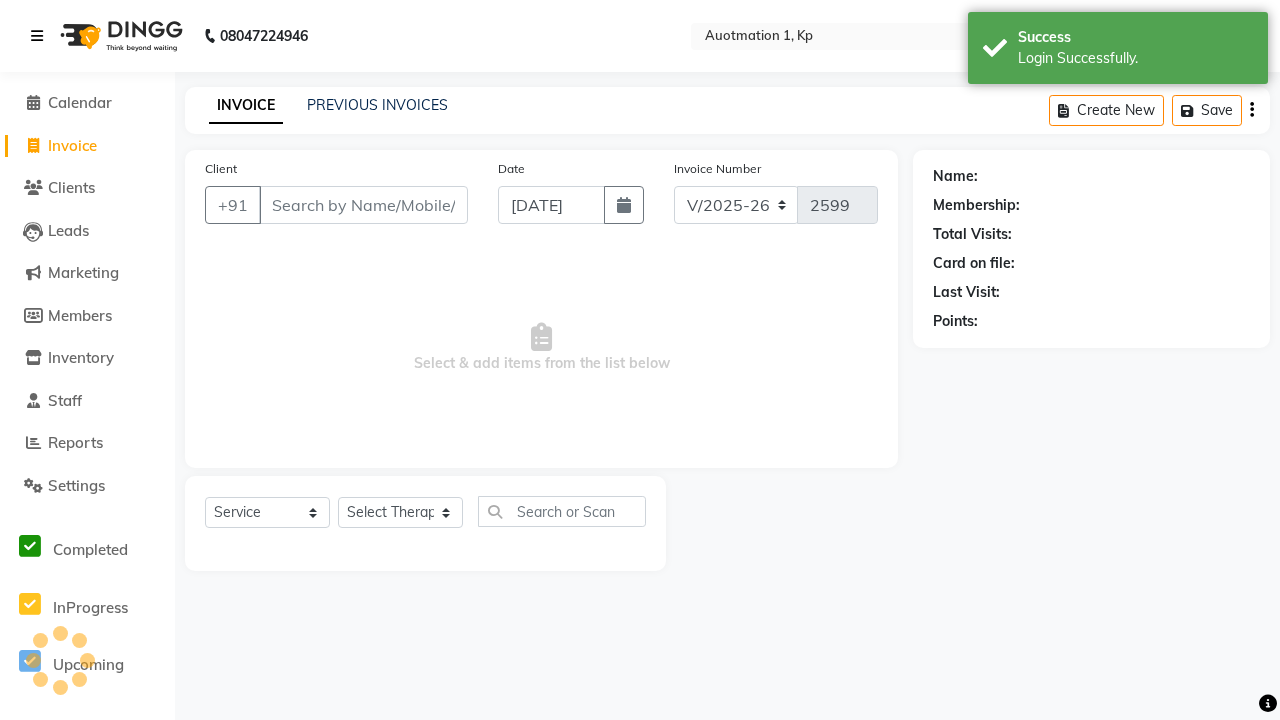 click at bounding box center (37, 36) 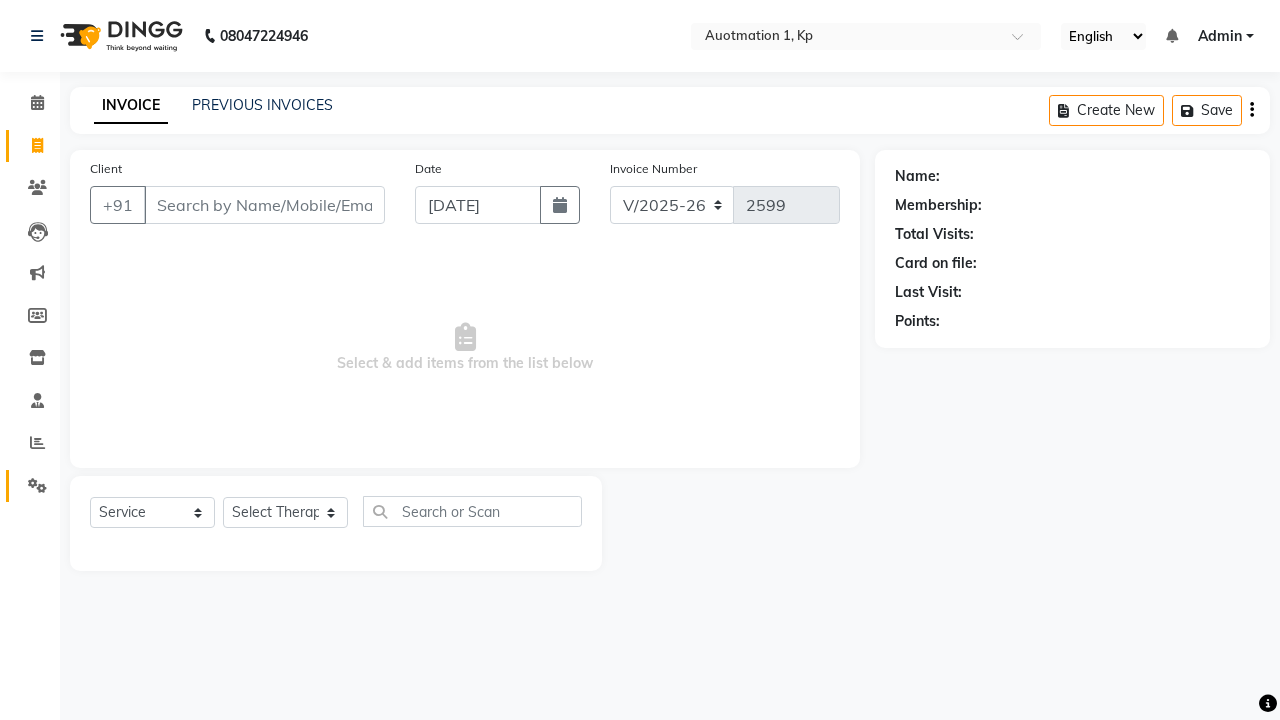 click 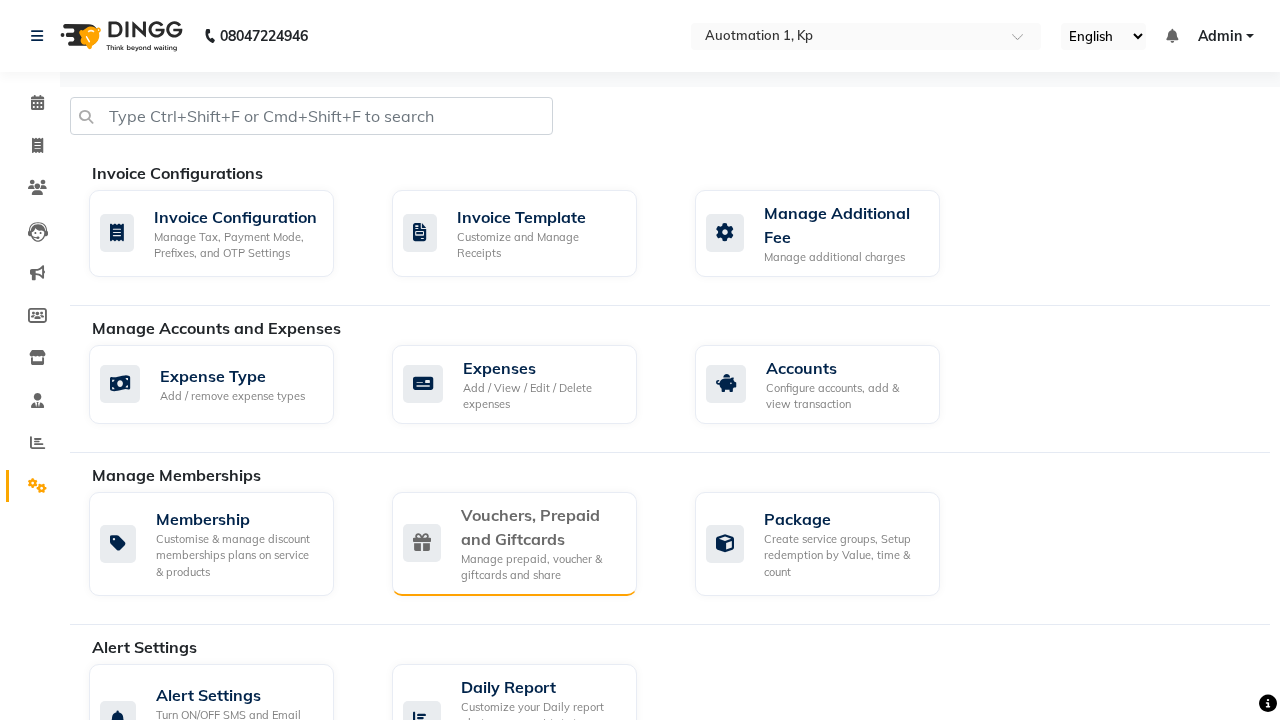 click on "Vouchers, Prepaid and Giftcards" 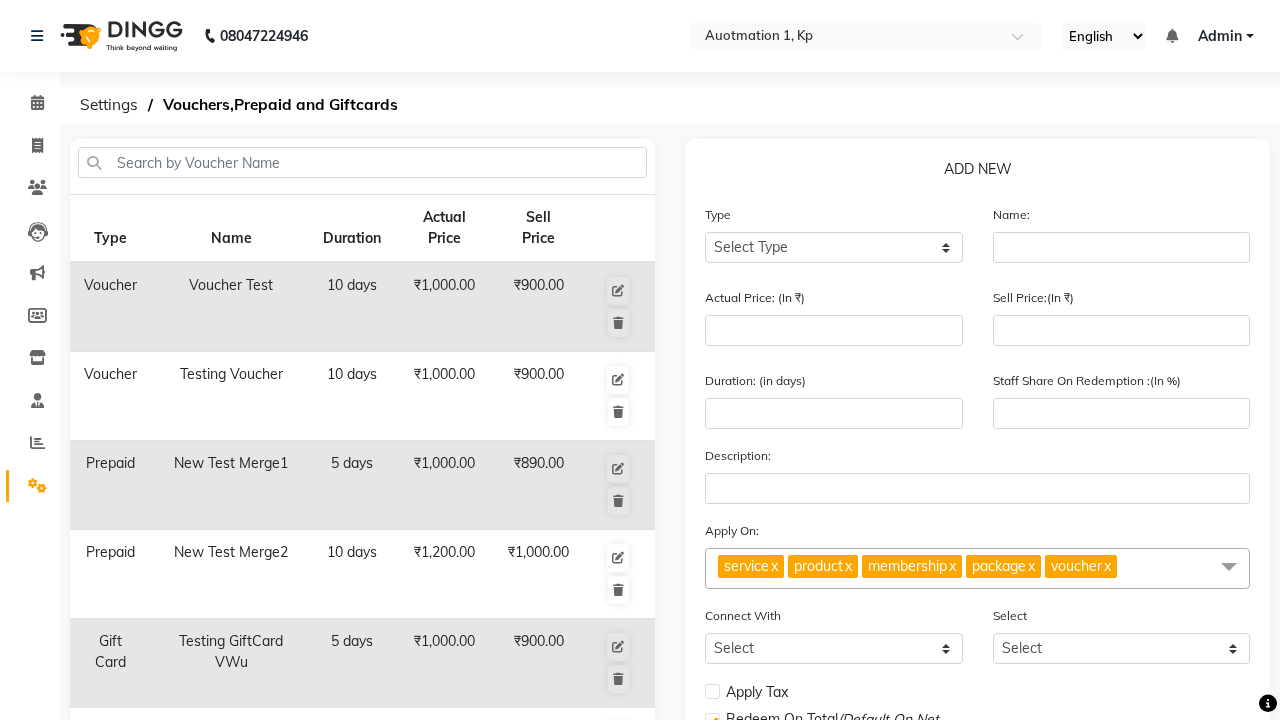 select on "P" 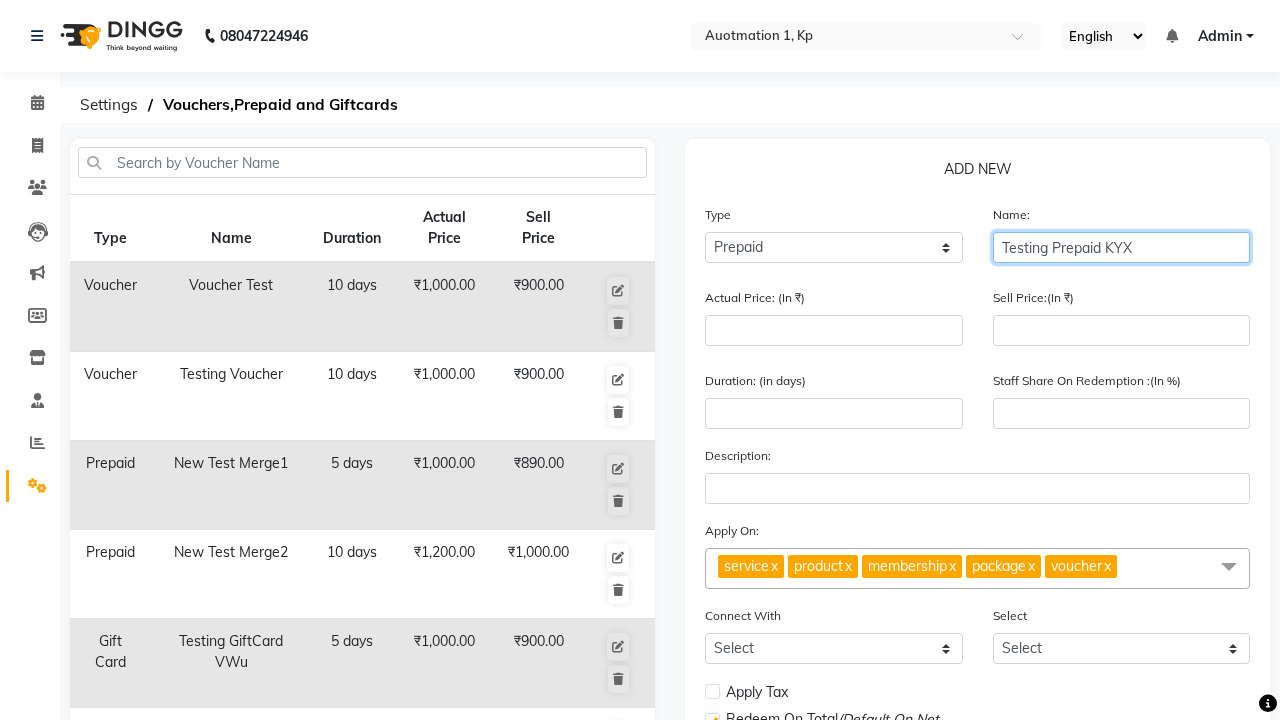 type on "Testing Prepaid KYX" 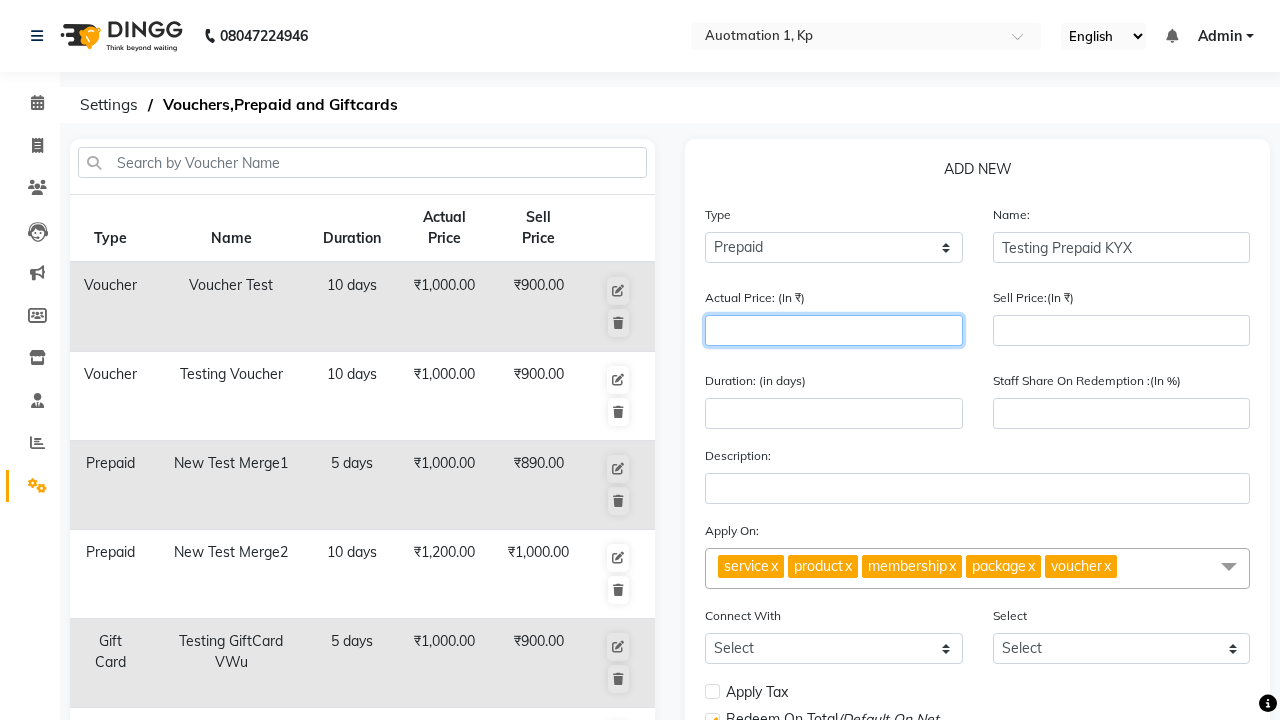 type on "1500" 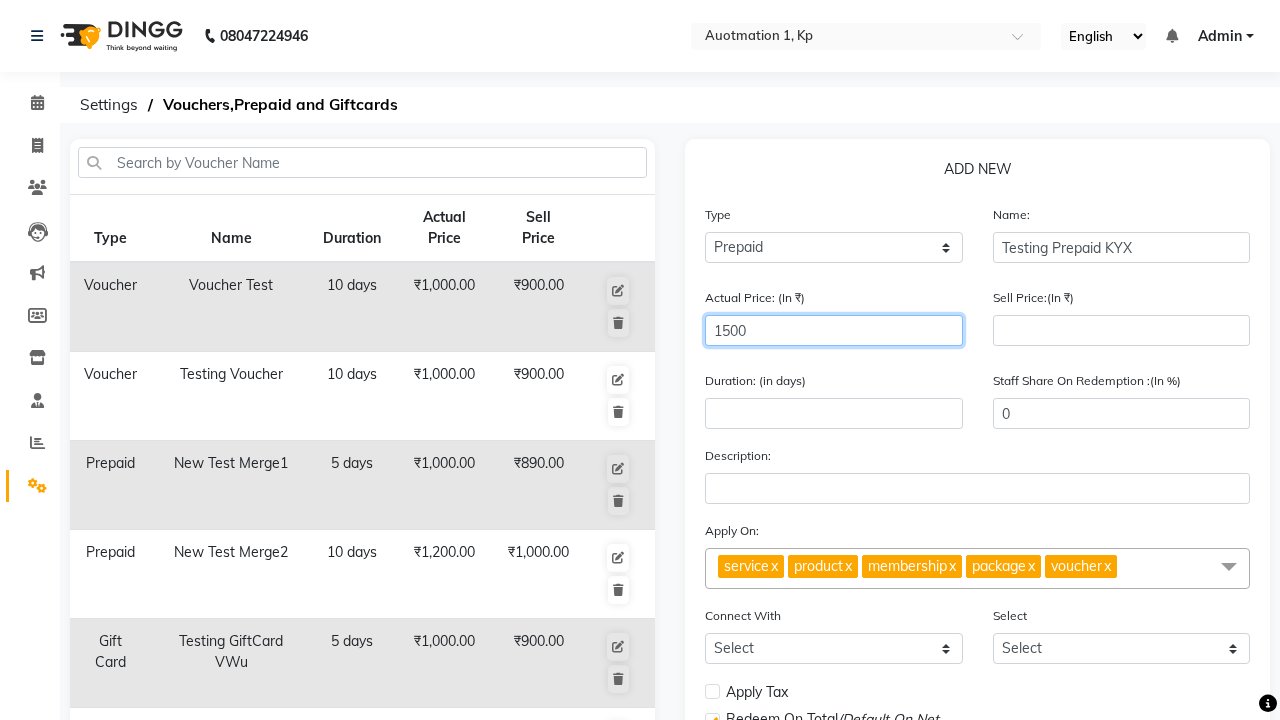 type on "1500" 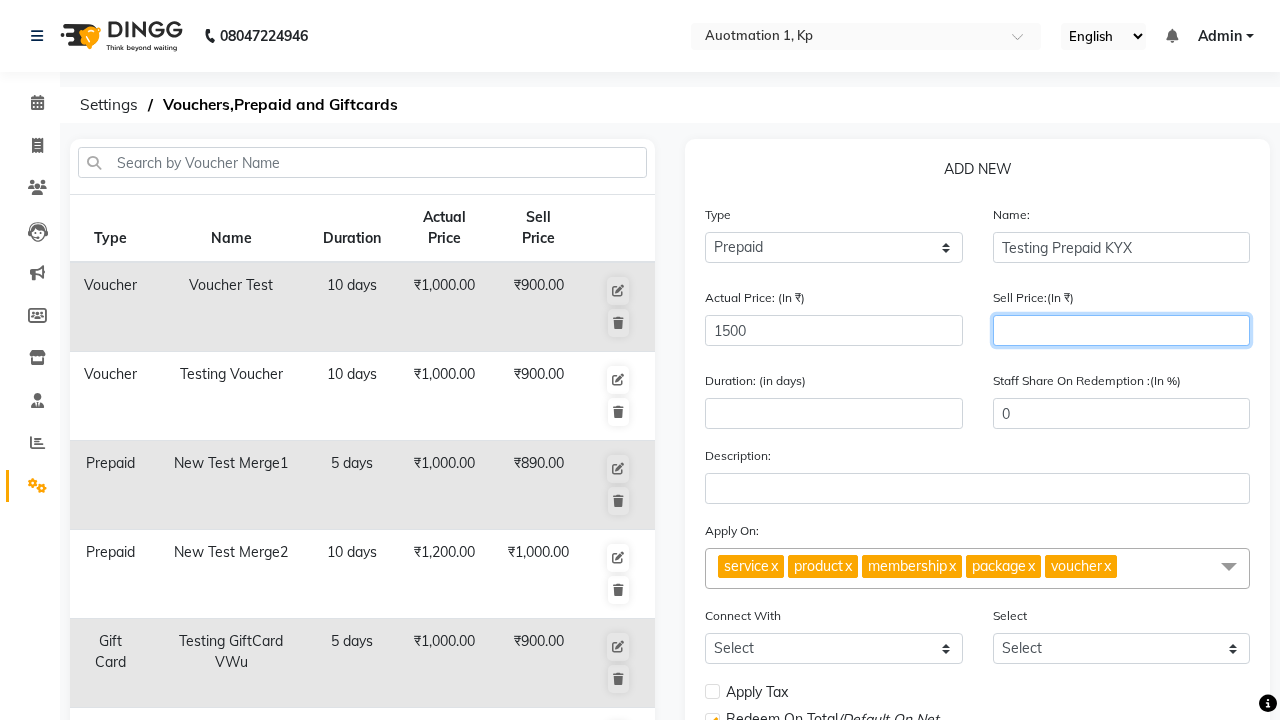 type on "1200" 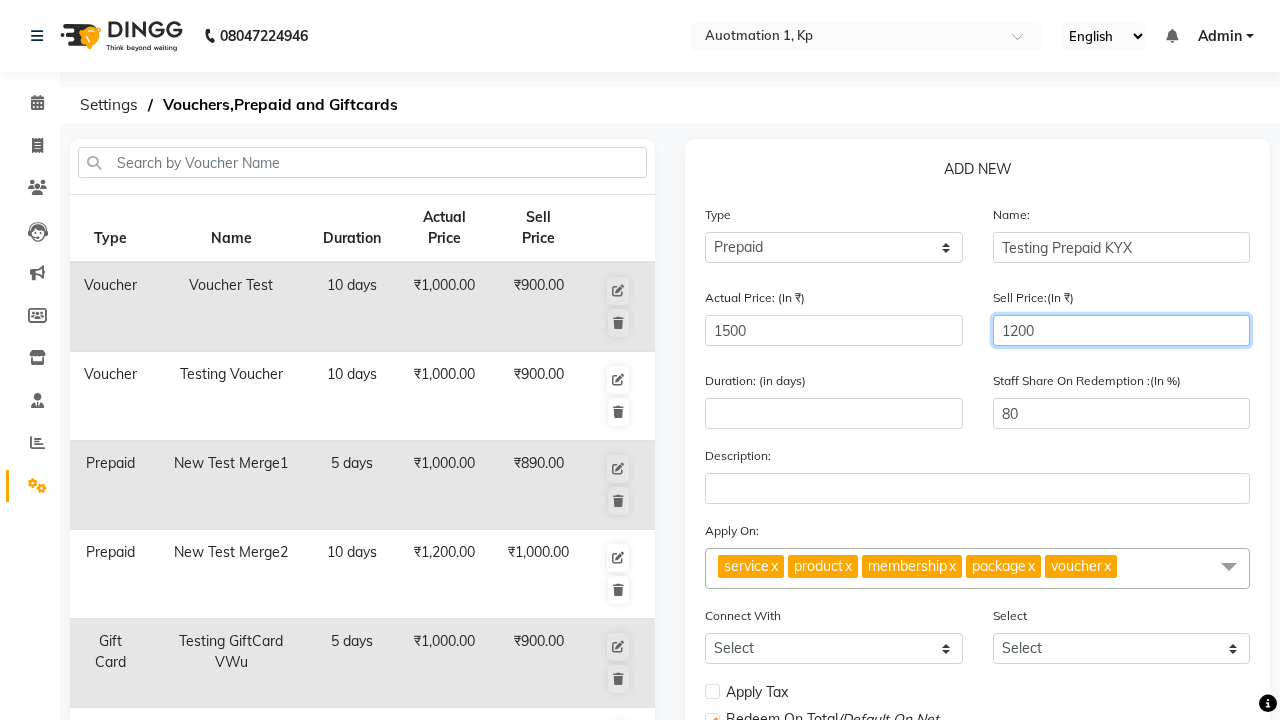 type on "1200" 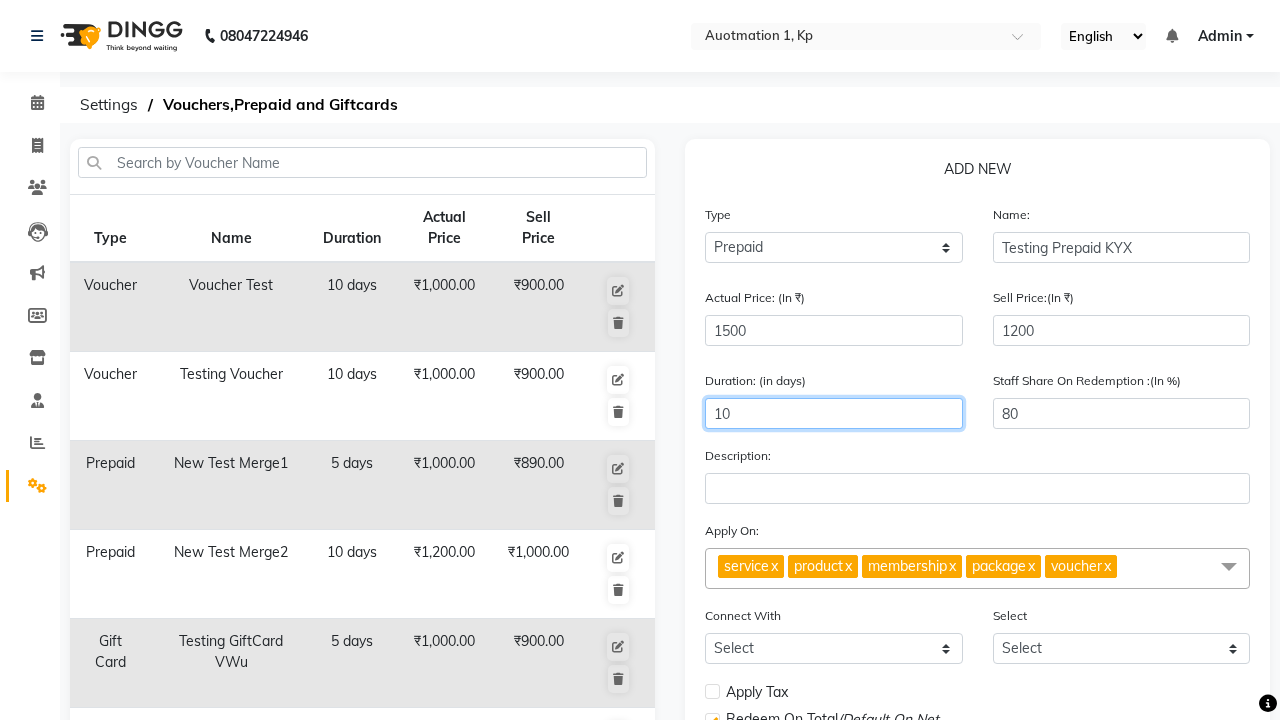 type on "10" 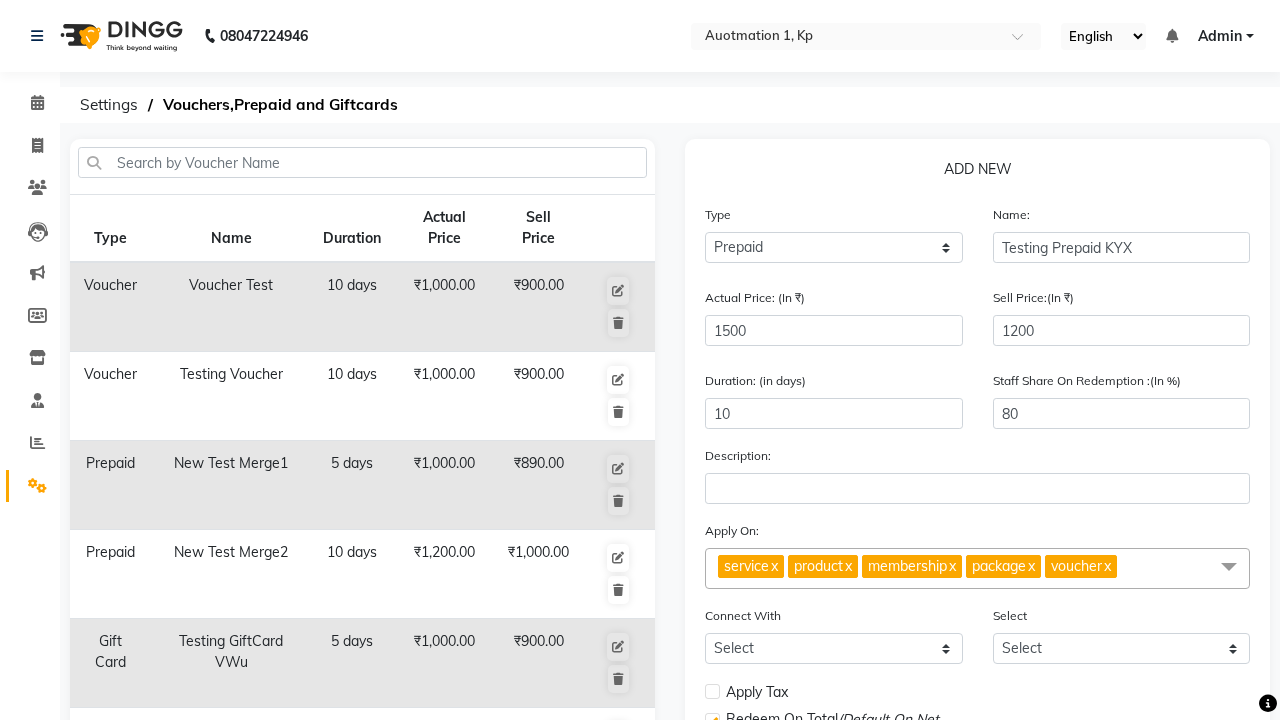 click on "Save" 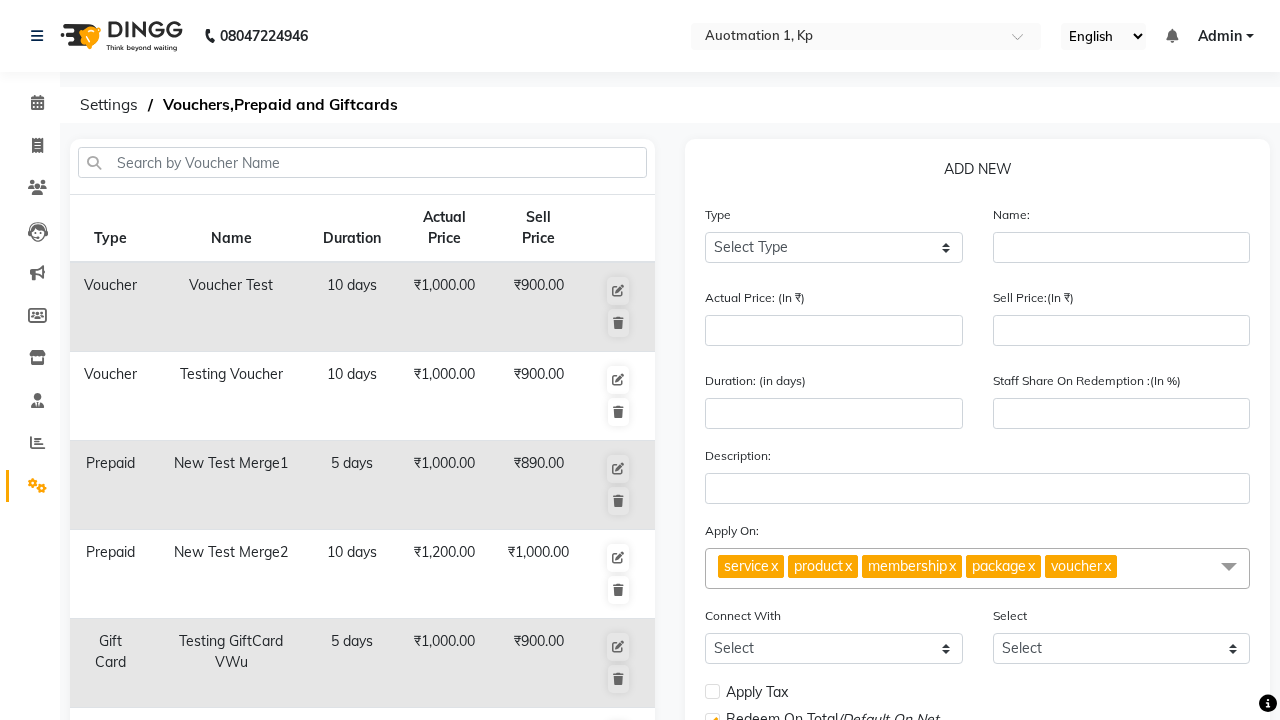 scroll, scrollTop: 497, scrollLeft: 0, axis: vertical 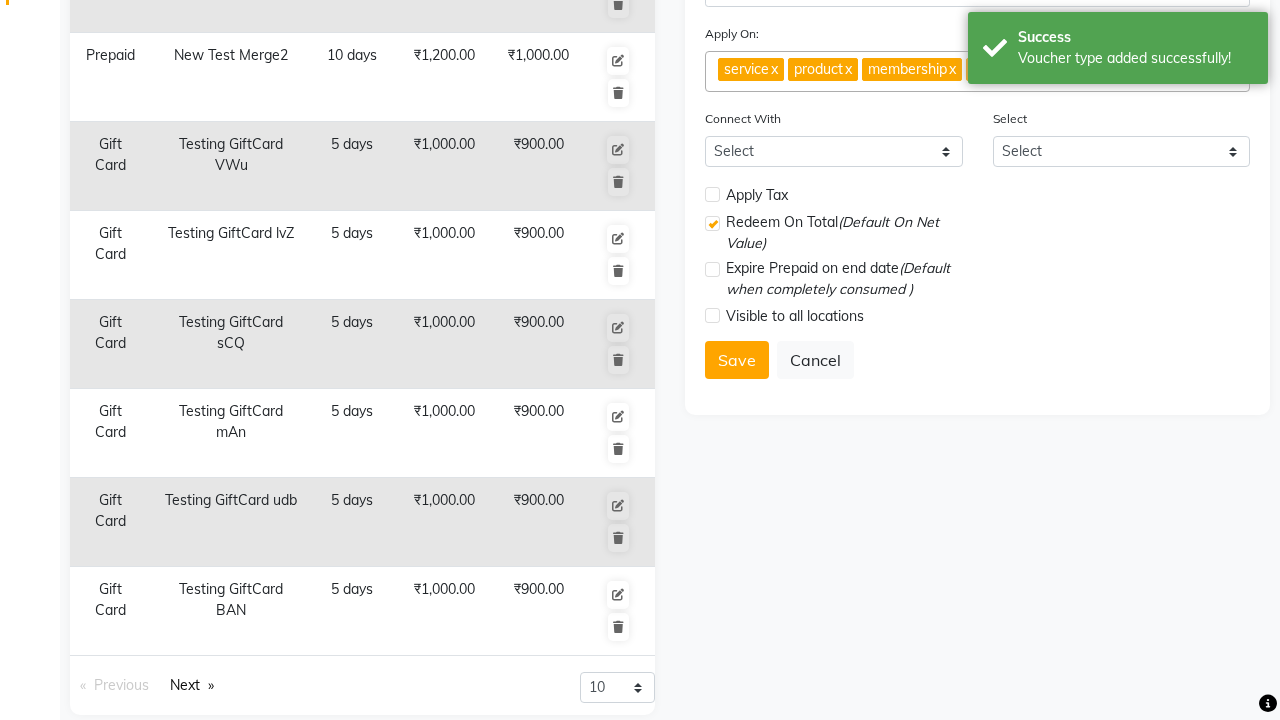 click on "Voucher type added successfully!" at bounding box center (1135, 58) 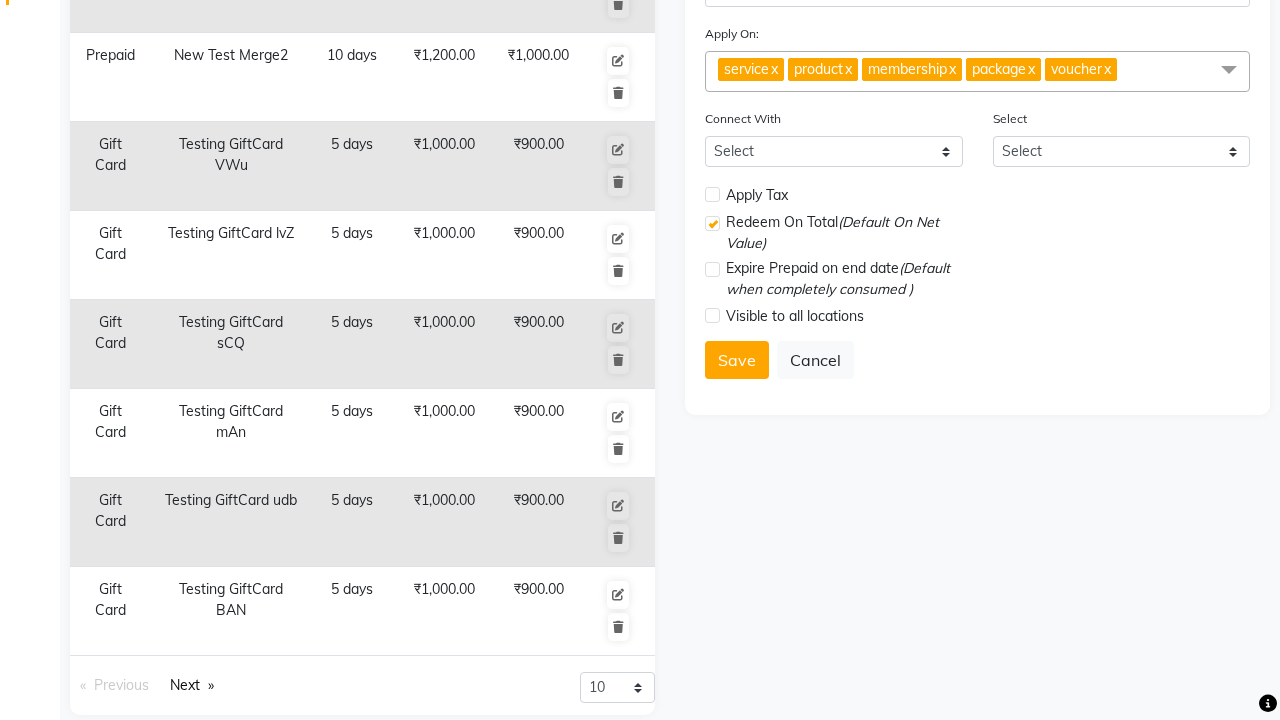 click at bounding box center (37, -461) 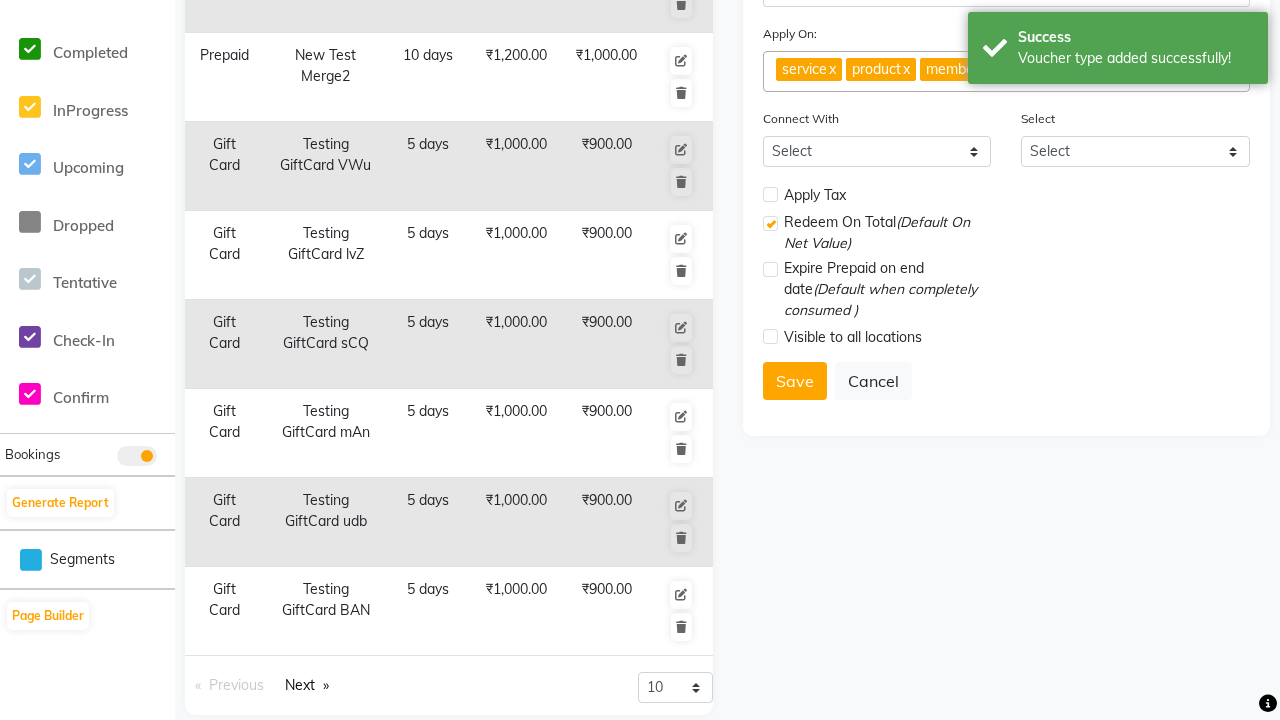 scroll, scrollTop: 0, scrollLeft: 0, axis: both 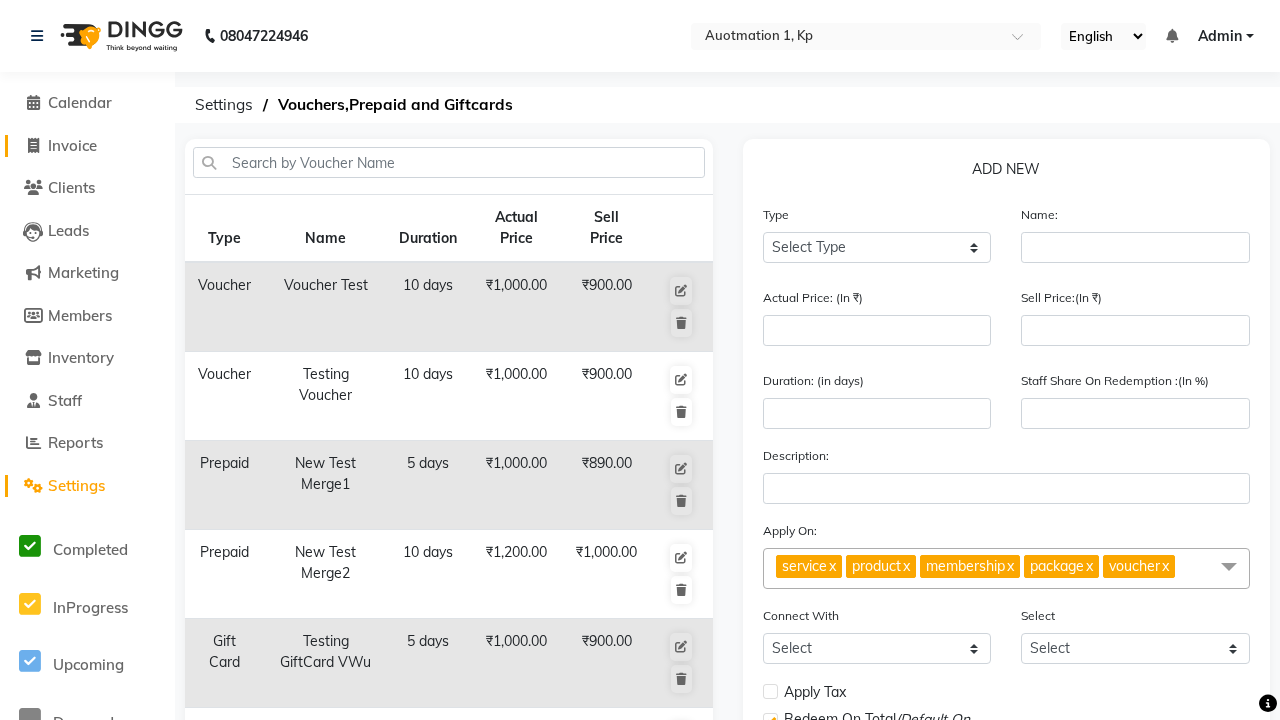click on "Invoice" 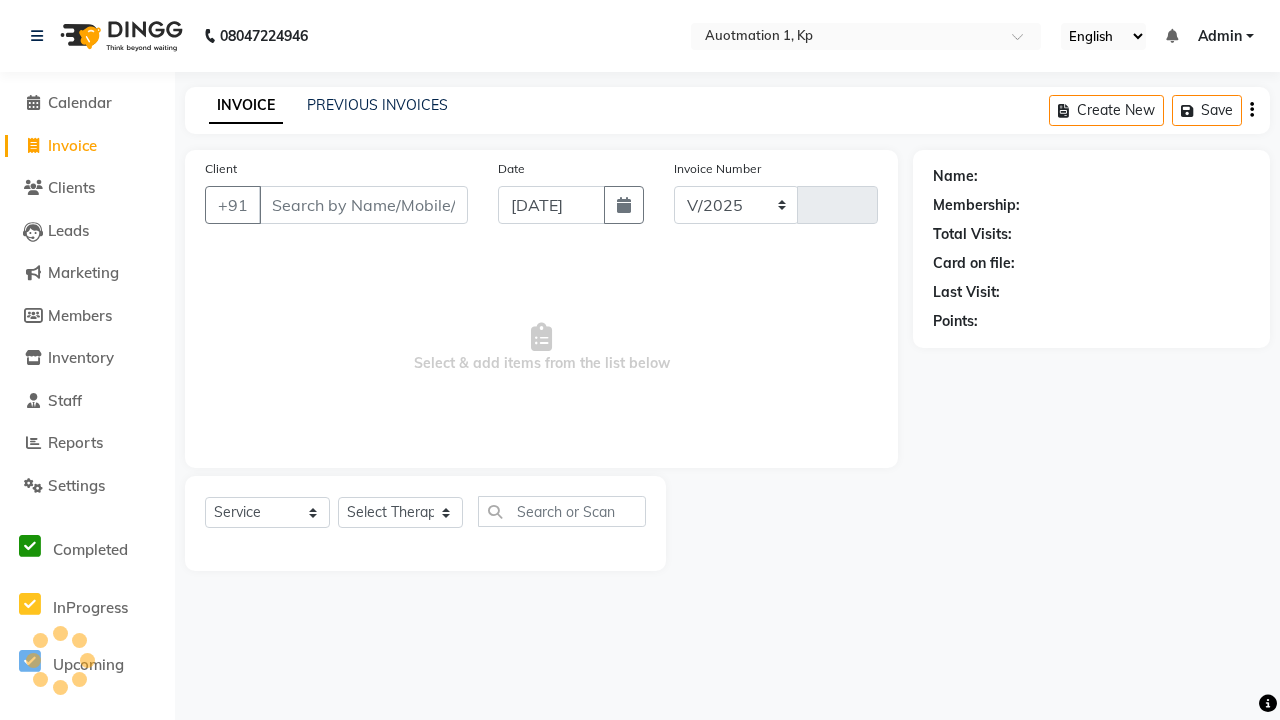 select on "150" 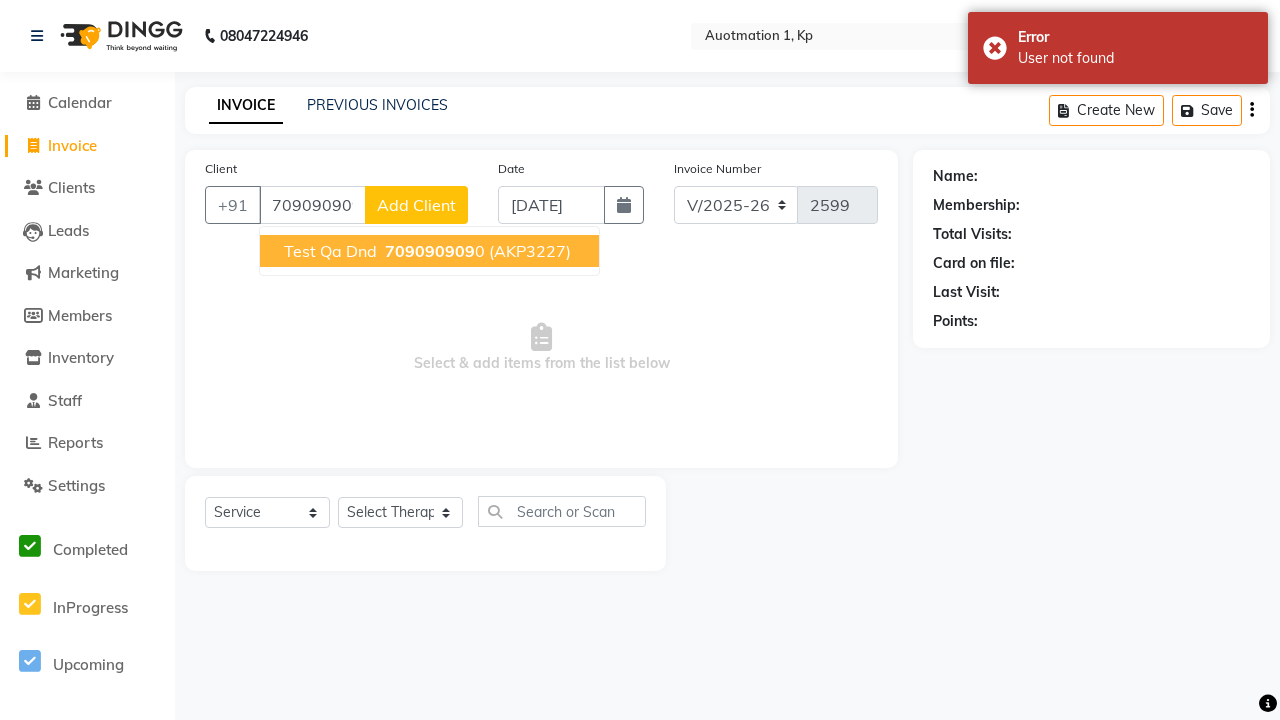 click on "709090909" at bounding box center (430, 251) 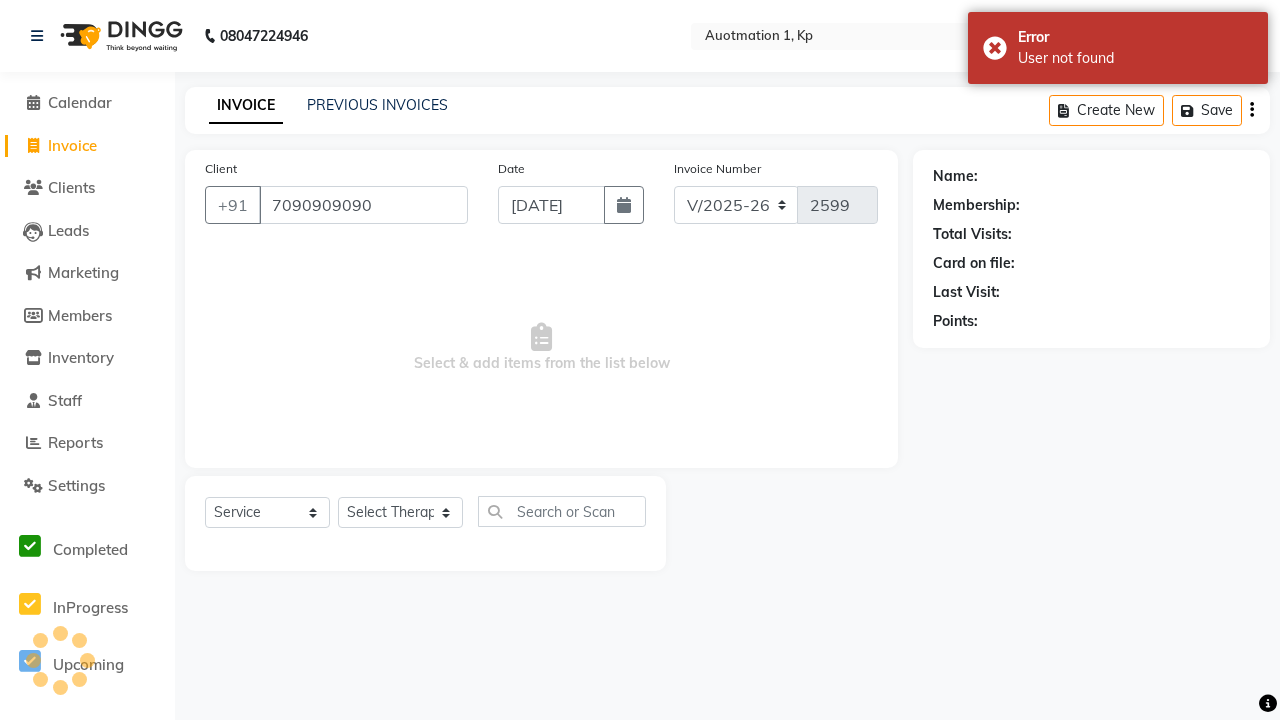 type on "7090909090" 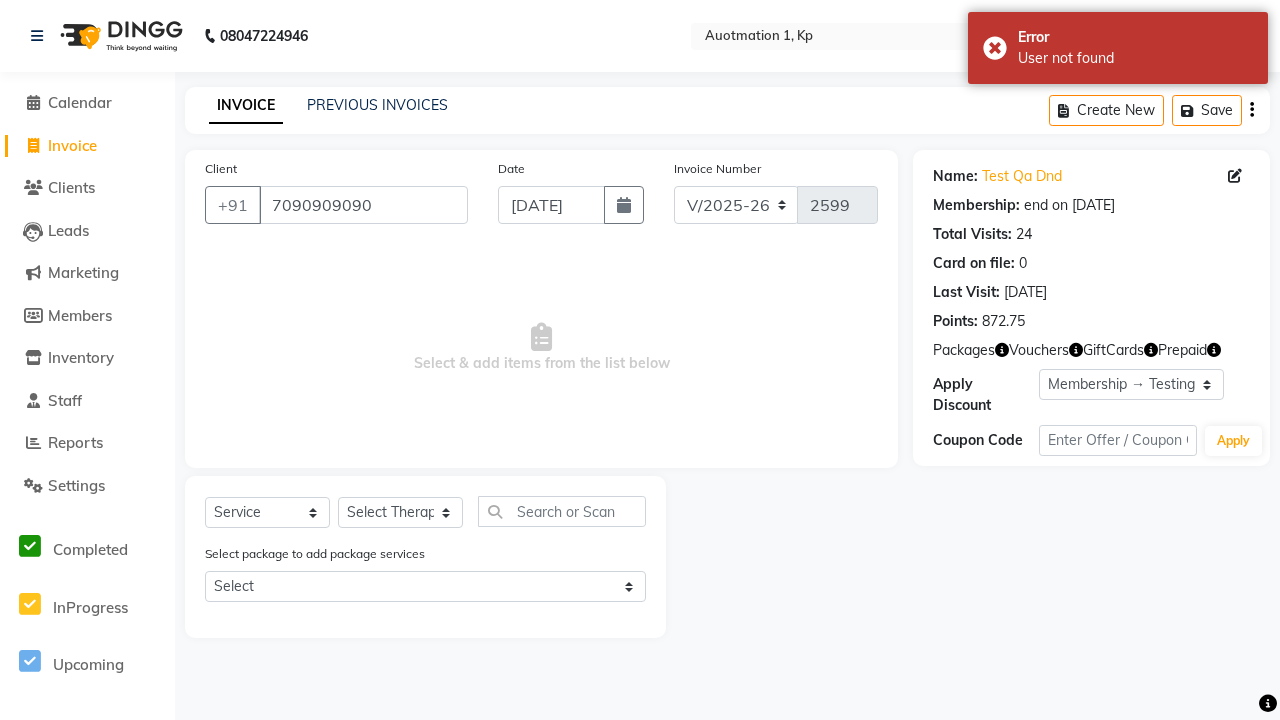 select on "0:" 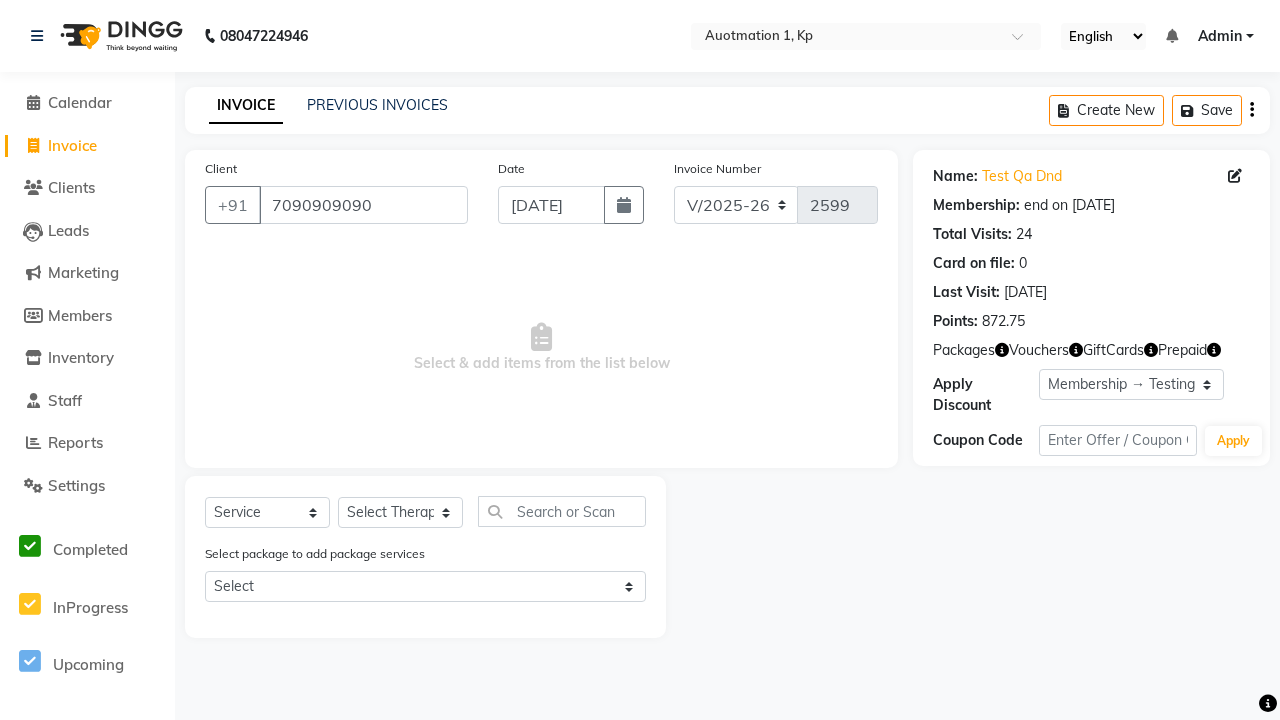 select on "P" 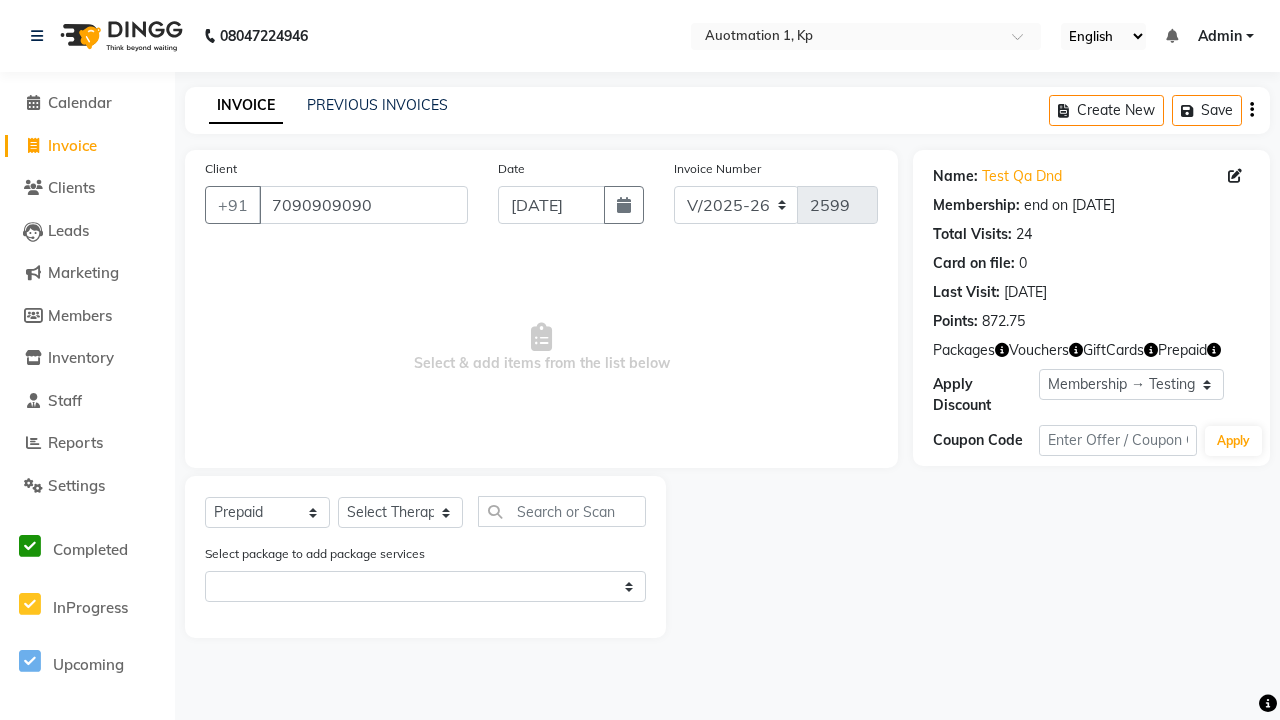 select on "5439" 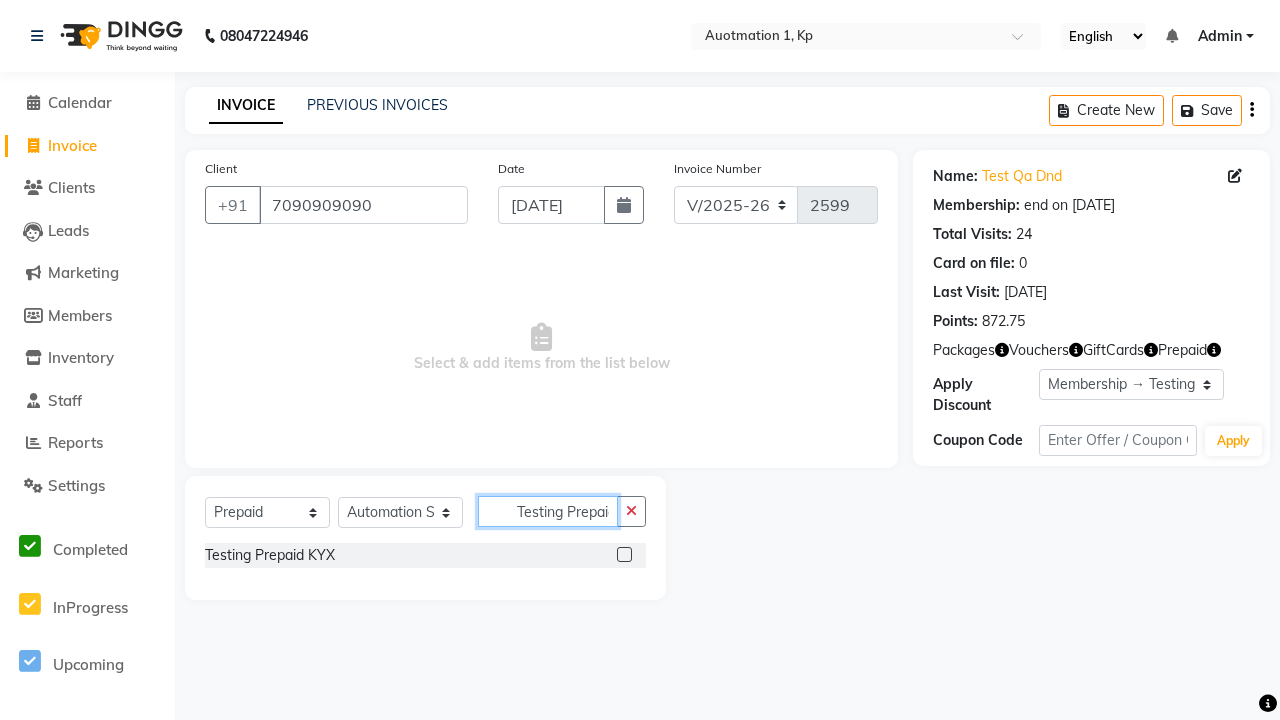 scroll, scrollTop: 0, scrollLeft: 10, axis: horizontal 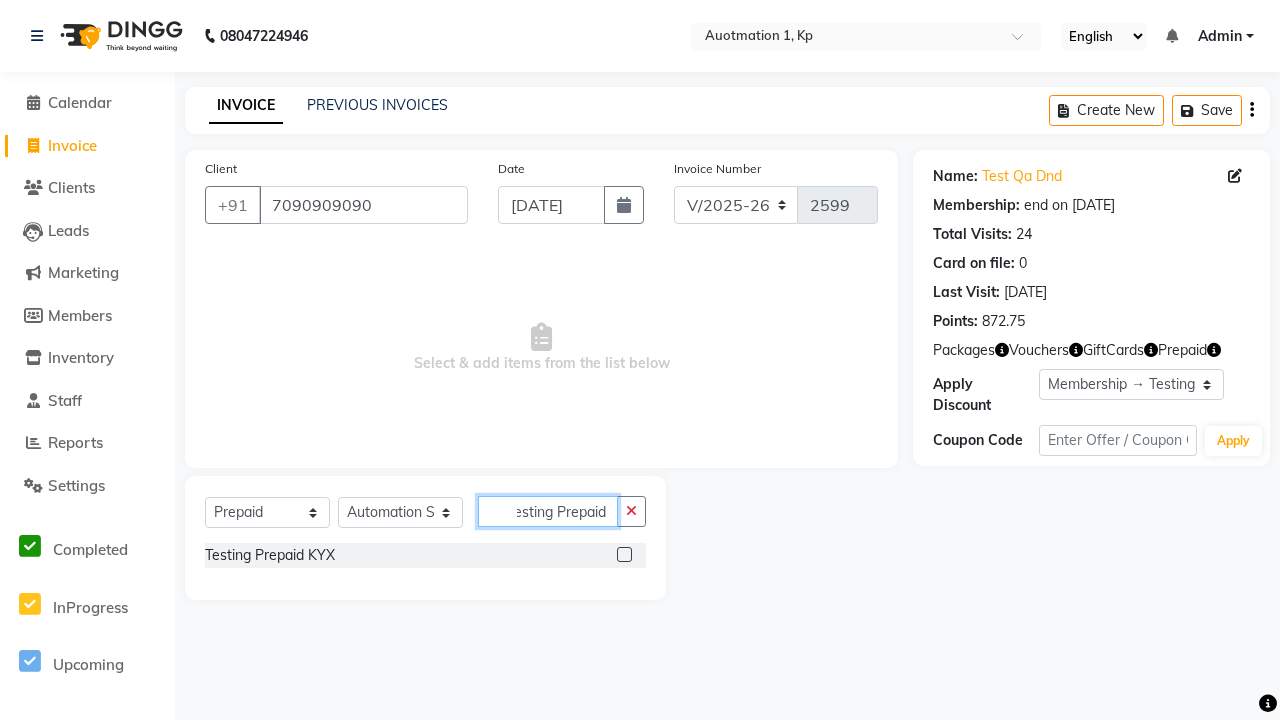 type on "Testing Prepaid KYX" 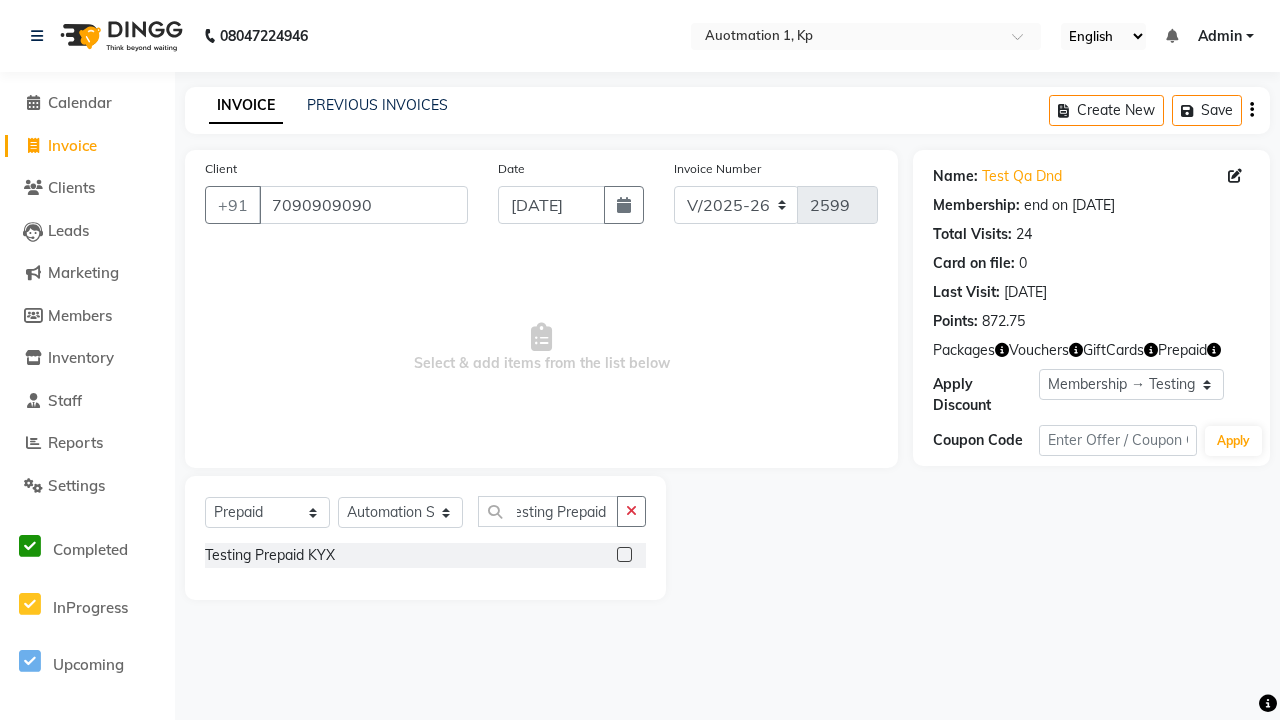click 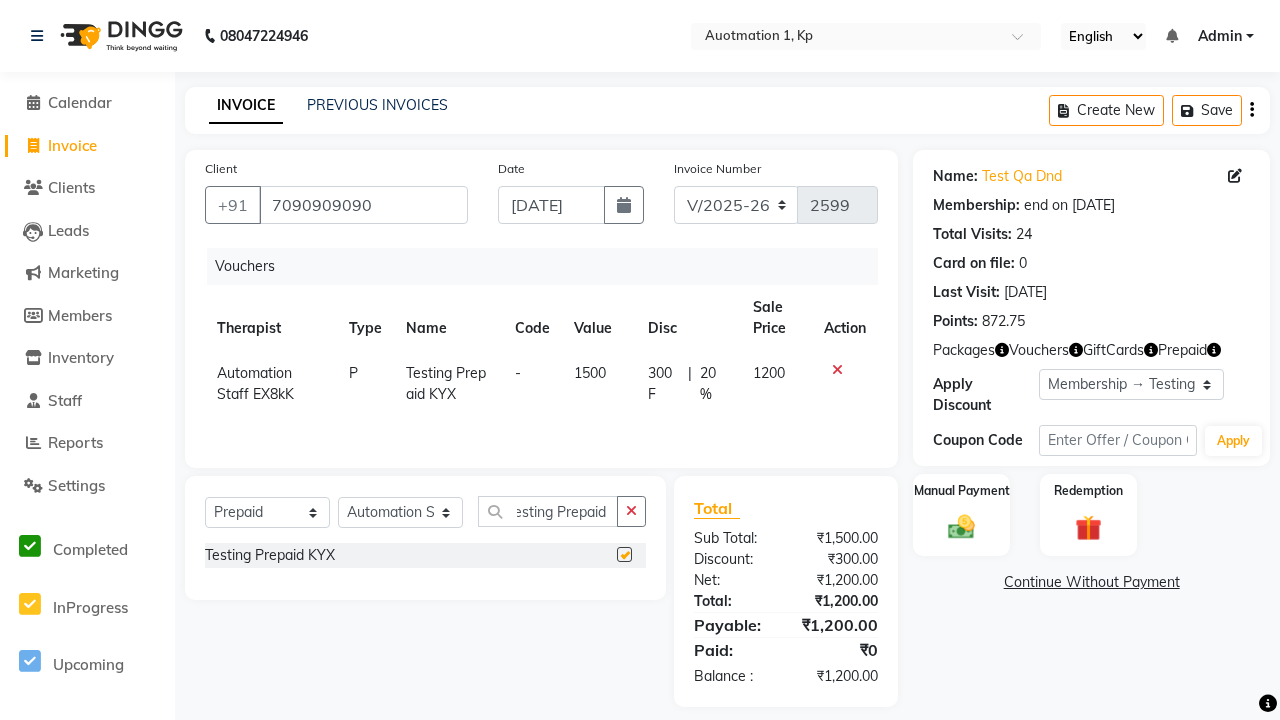 scroll, scrollTop: 0, scrollLeft: 0, axis: both 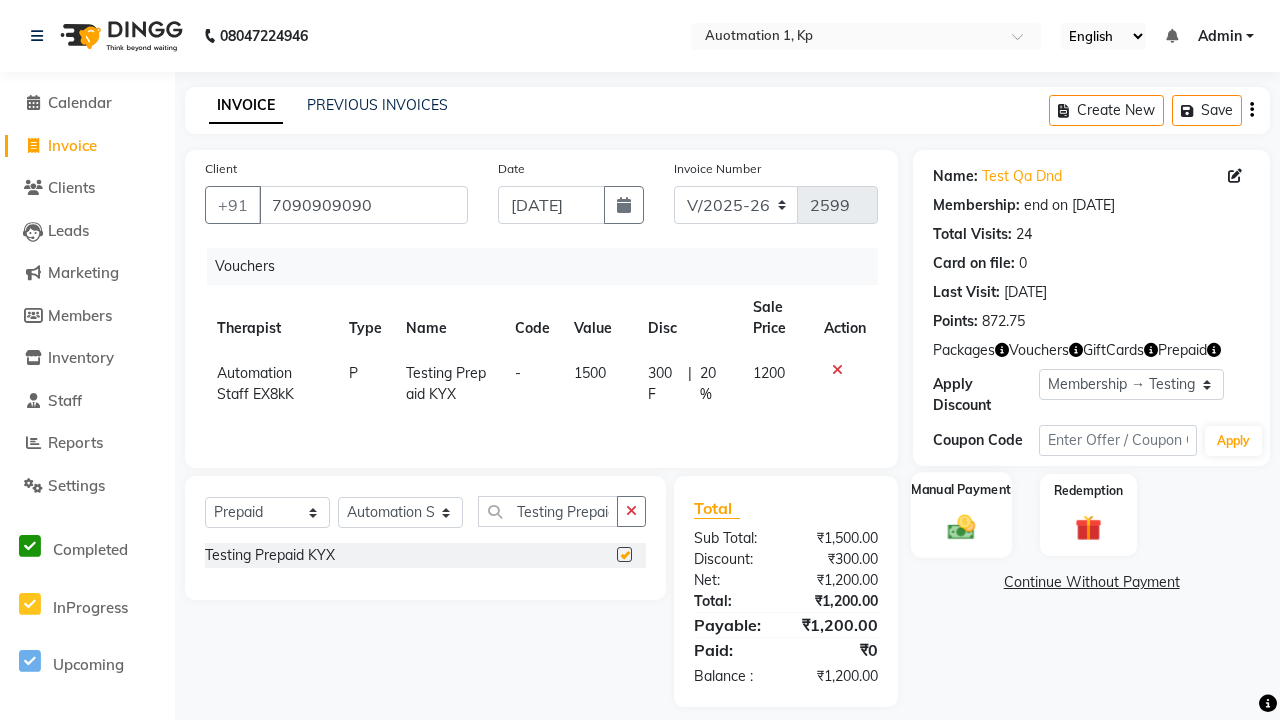 click 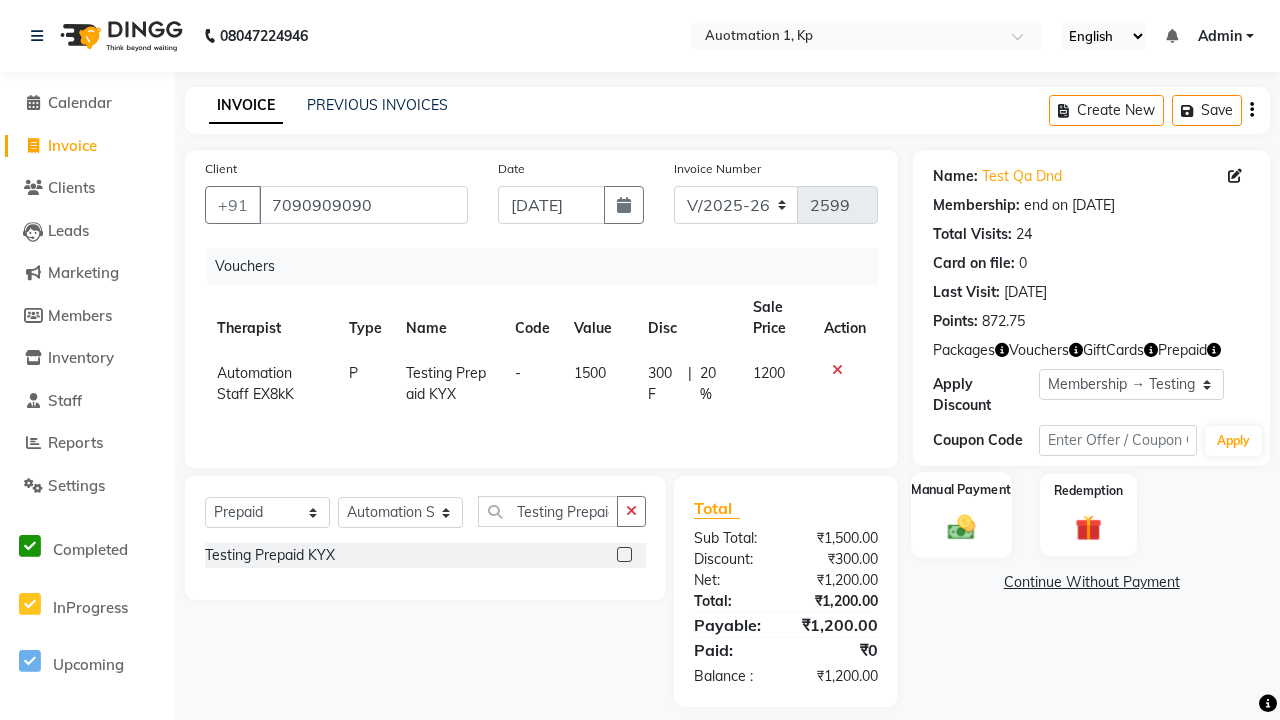 checkbox on "false" 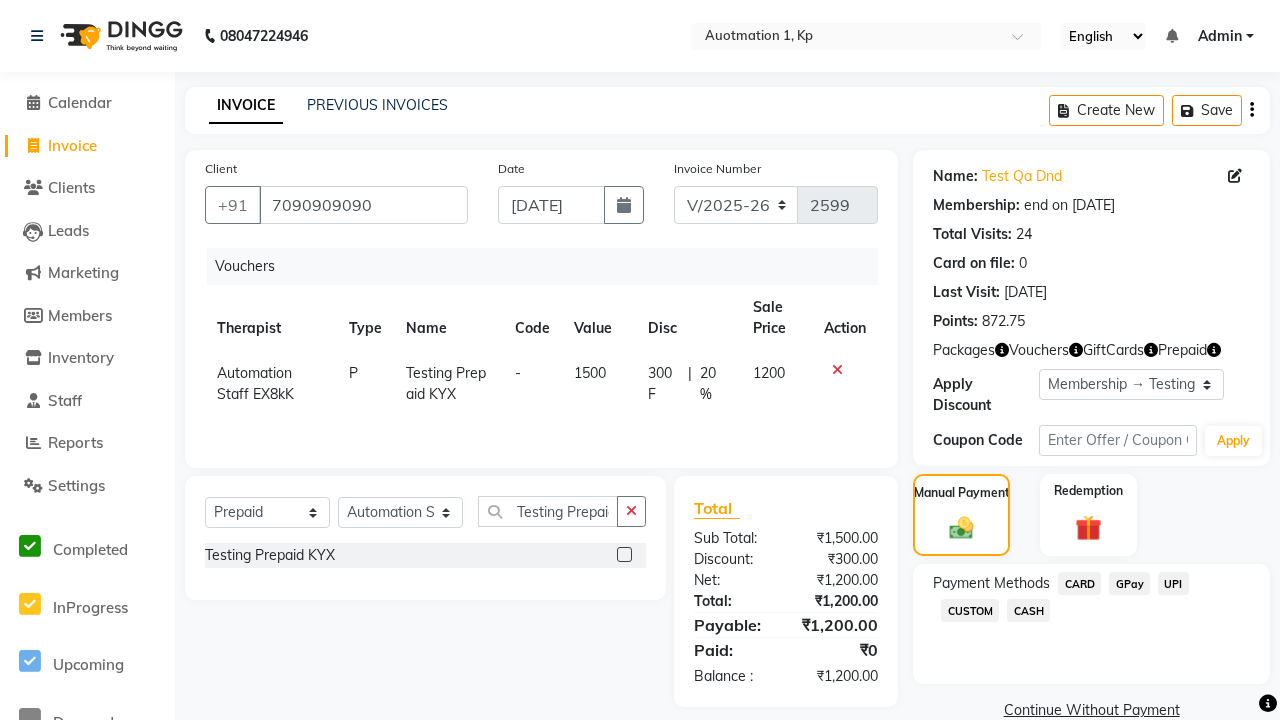 click on "CARD" 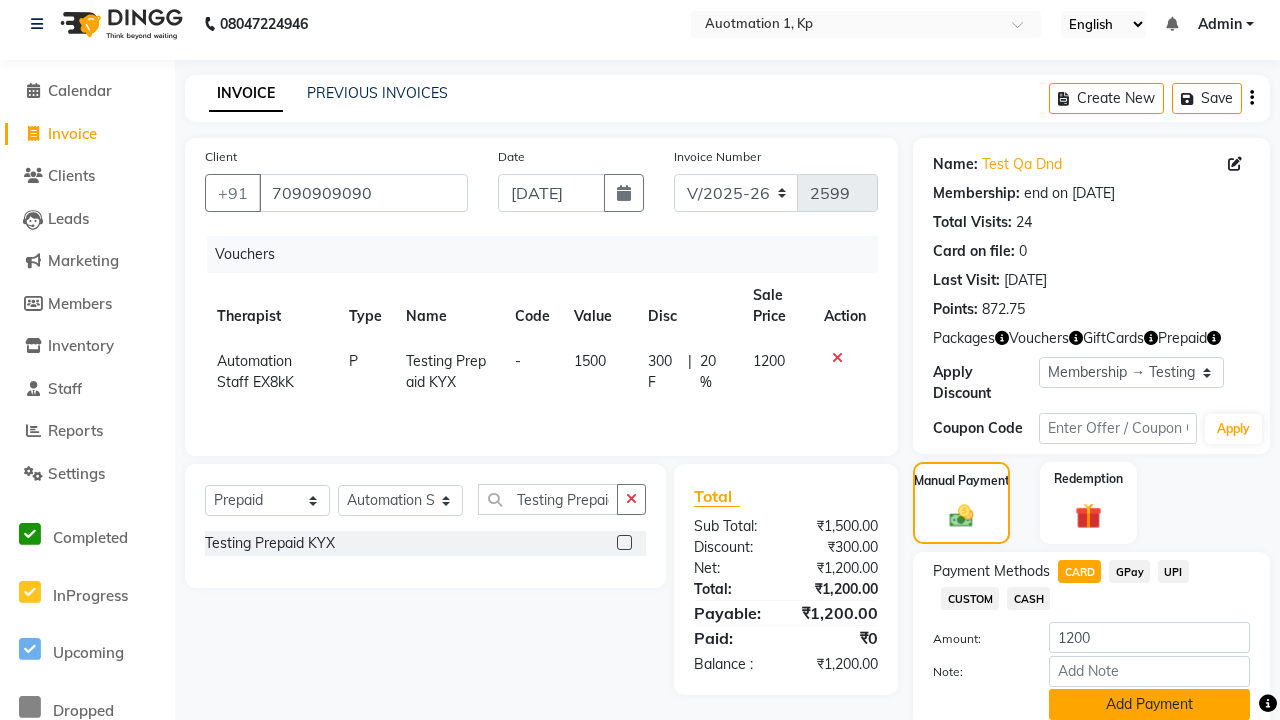 click on "Add Payment" 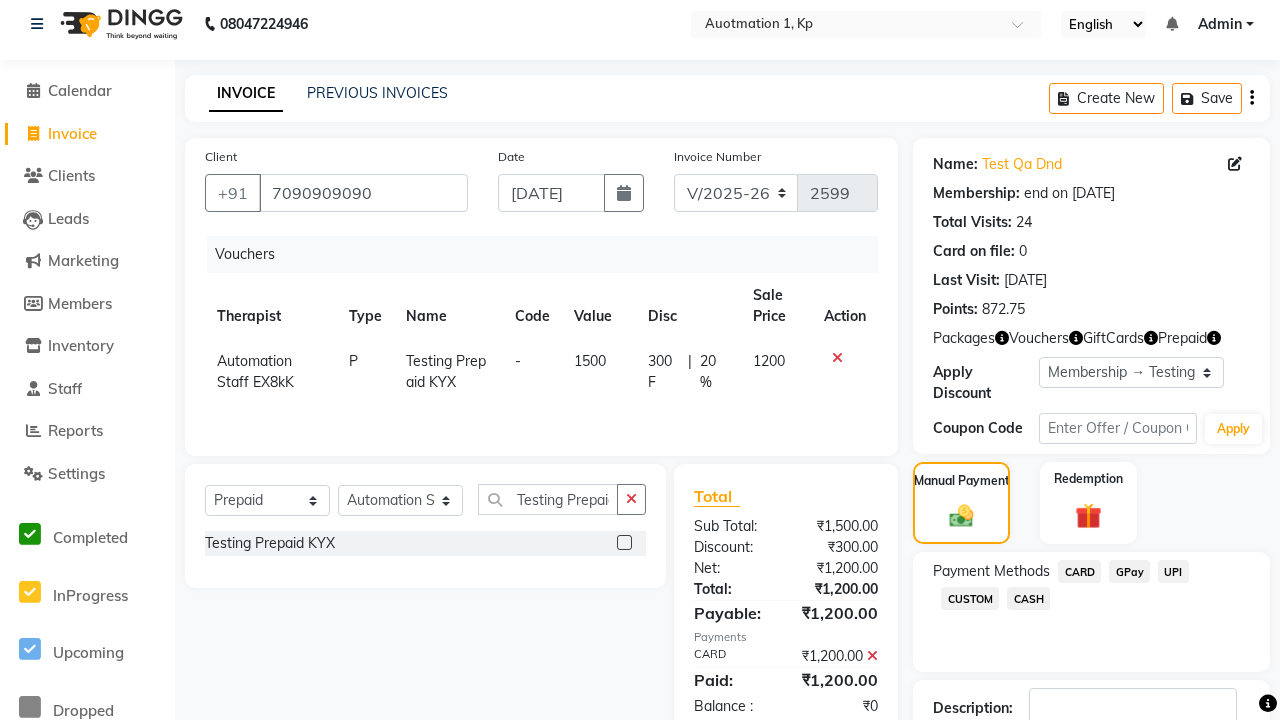 click 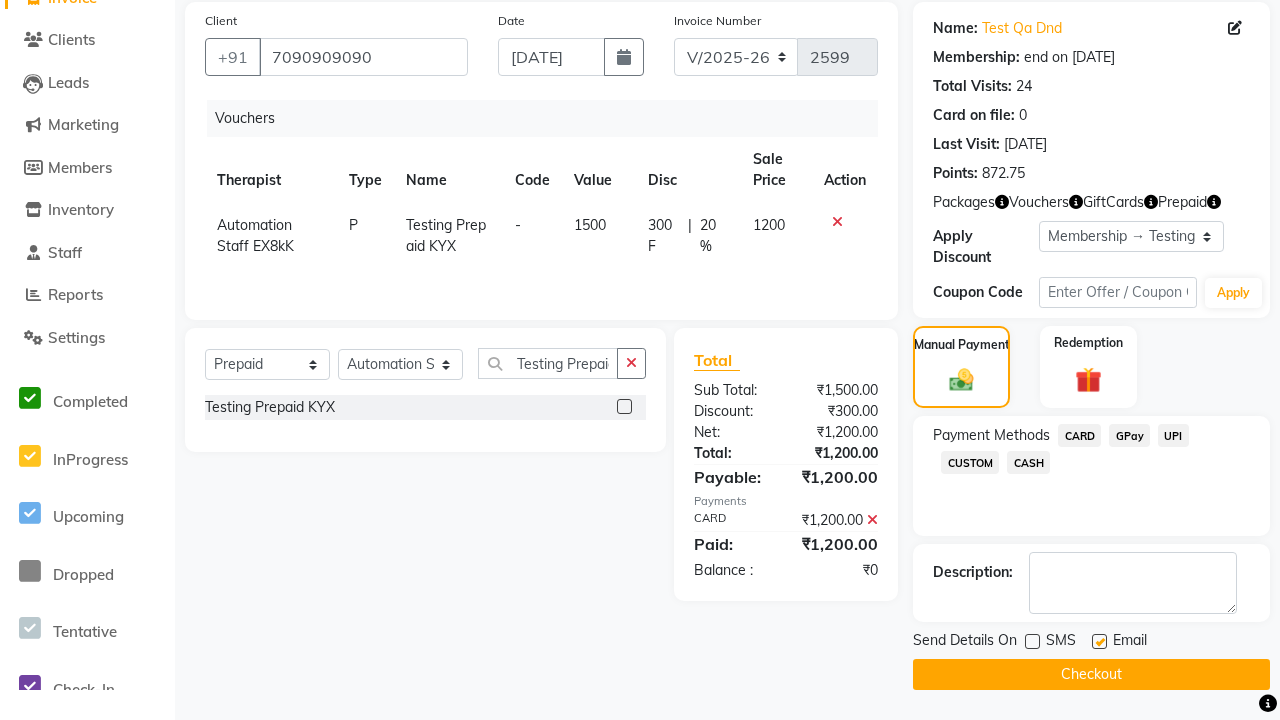 click 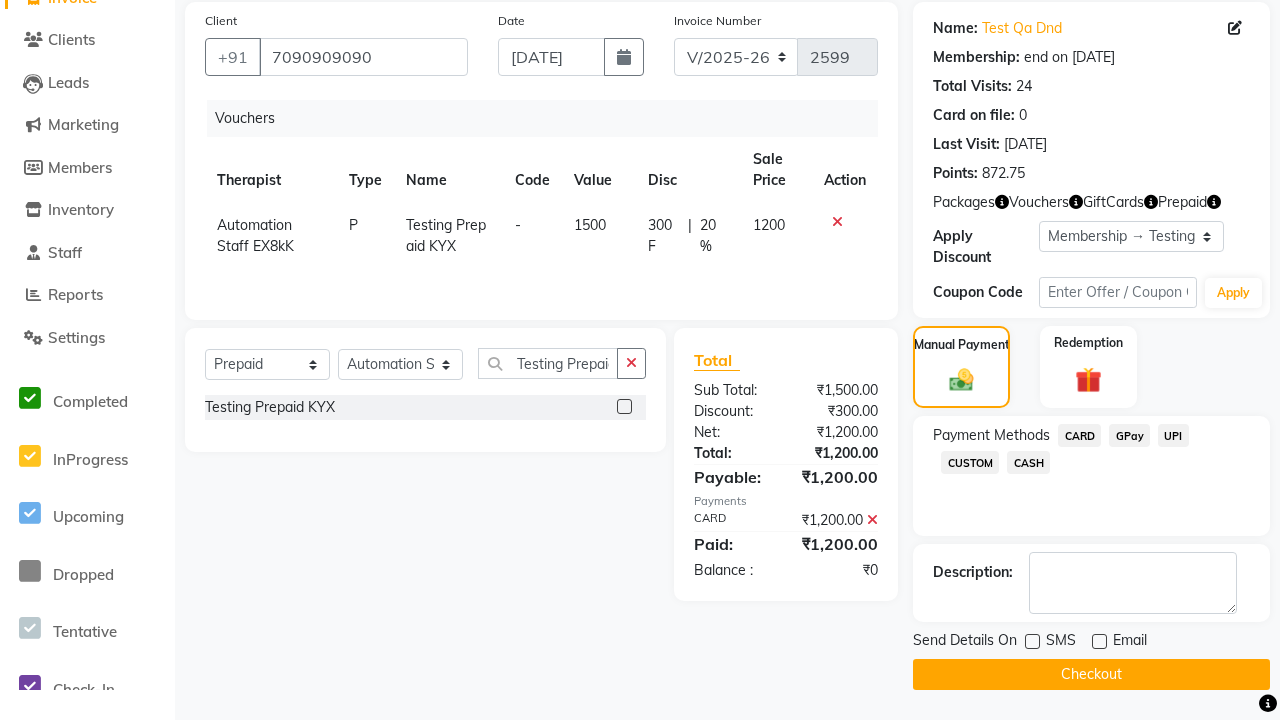 click on "Checkout" 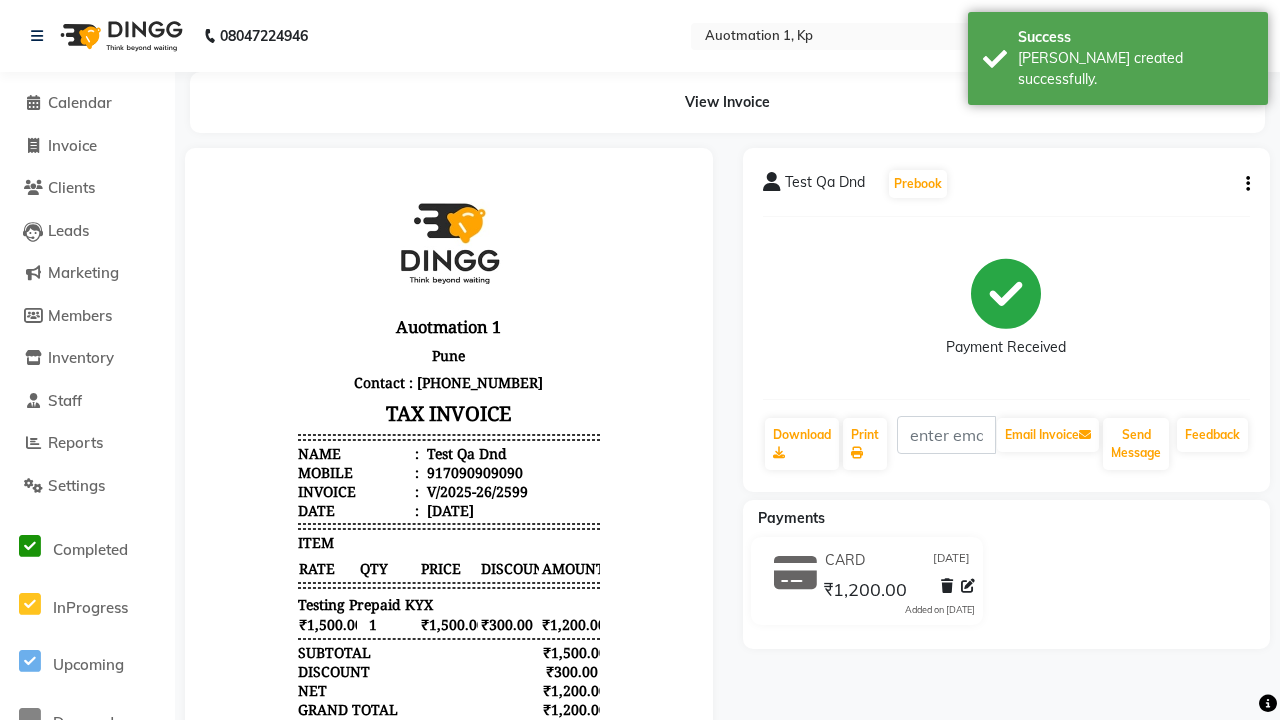 scroll, scrollTop: 0, scrollLeft: 0, axis: both 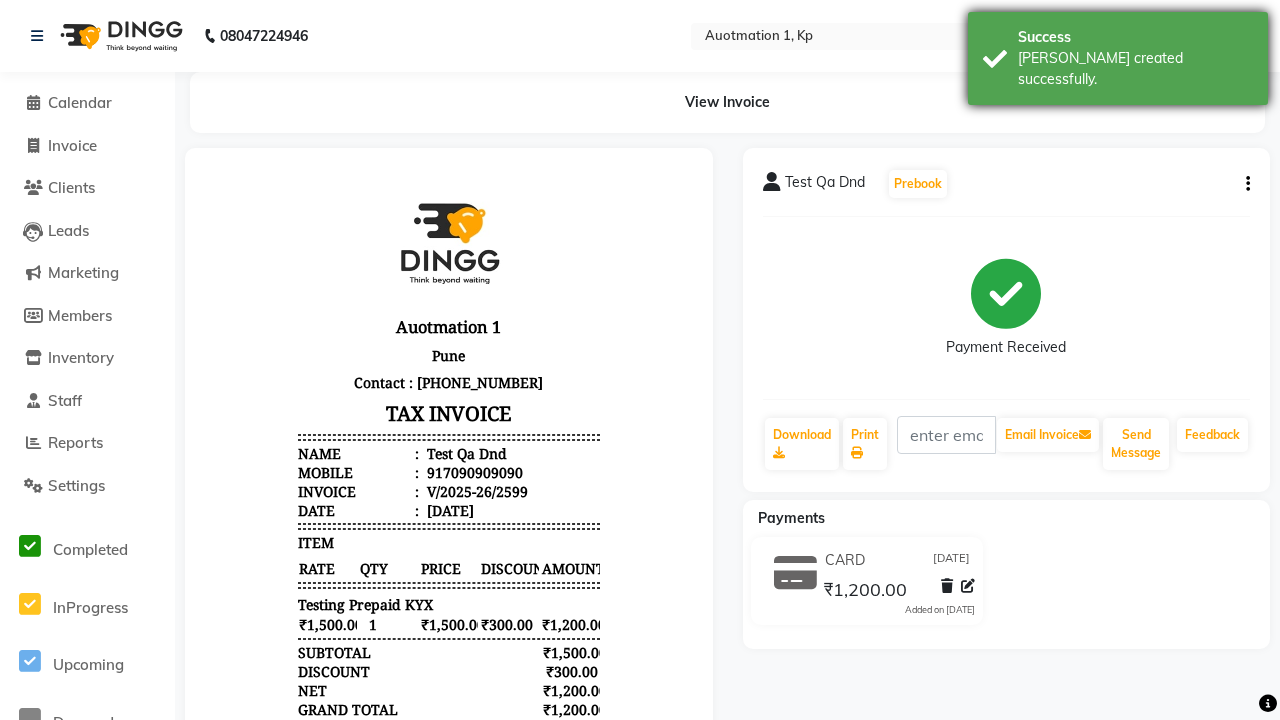 click on "[PERSON_NAME] created successfully." at bounding box center [1135, 69] 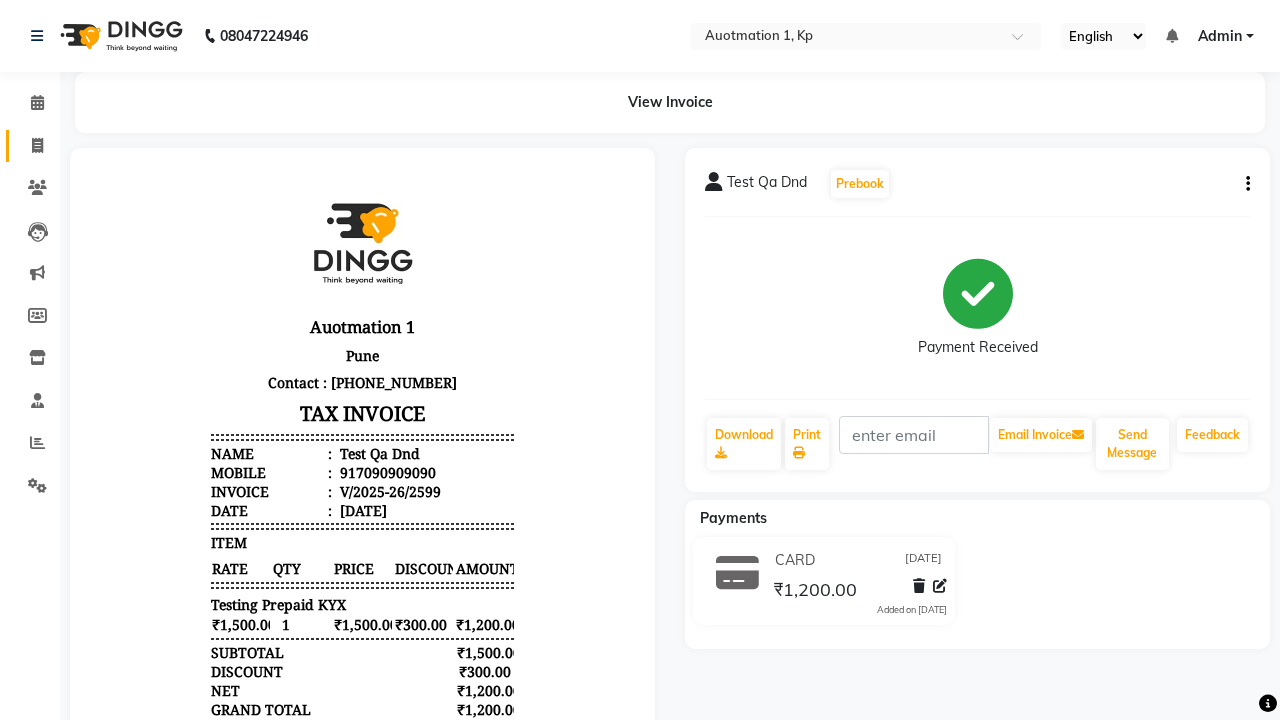 click 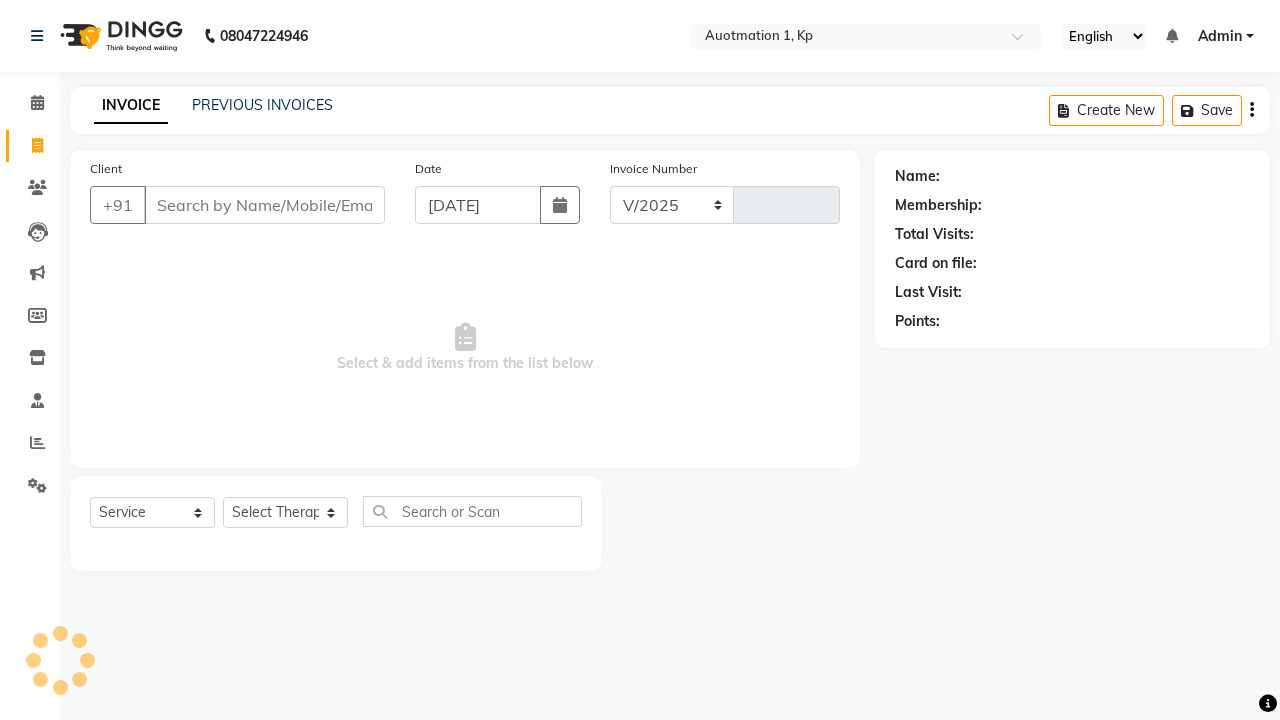 select on "150" 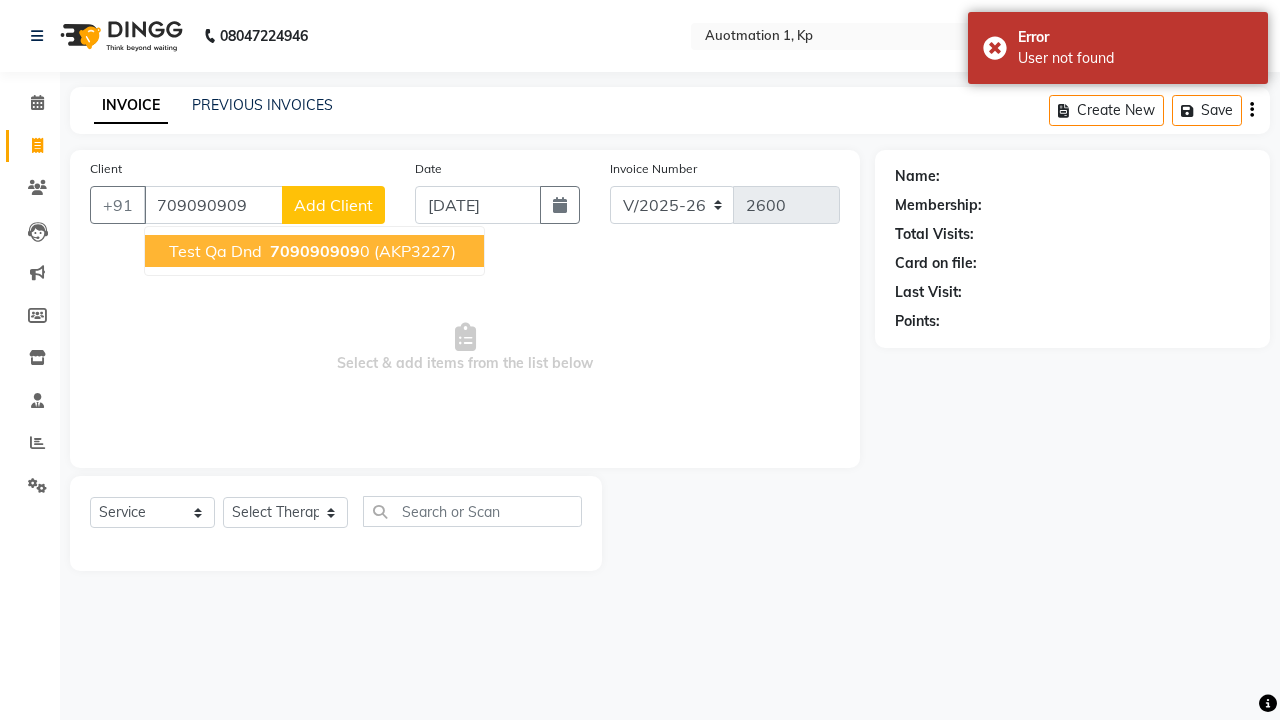 click on "709090909" at bounding box center (315, 251) 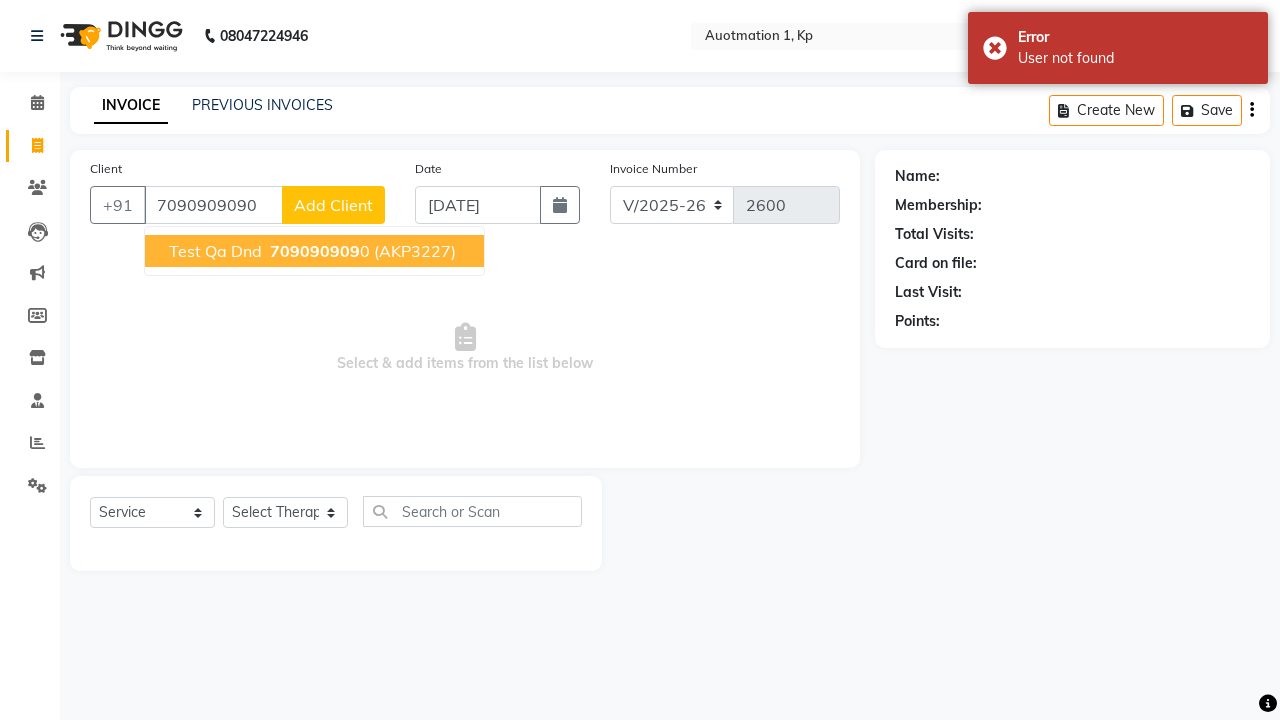 type on "7090909090" 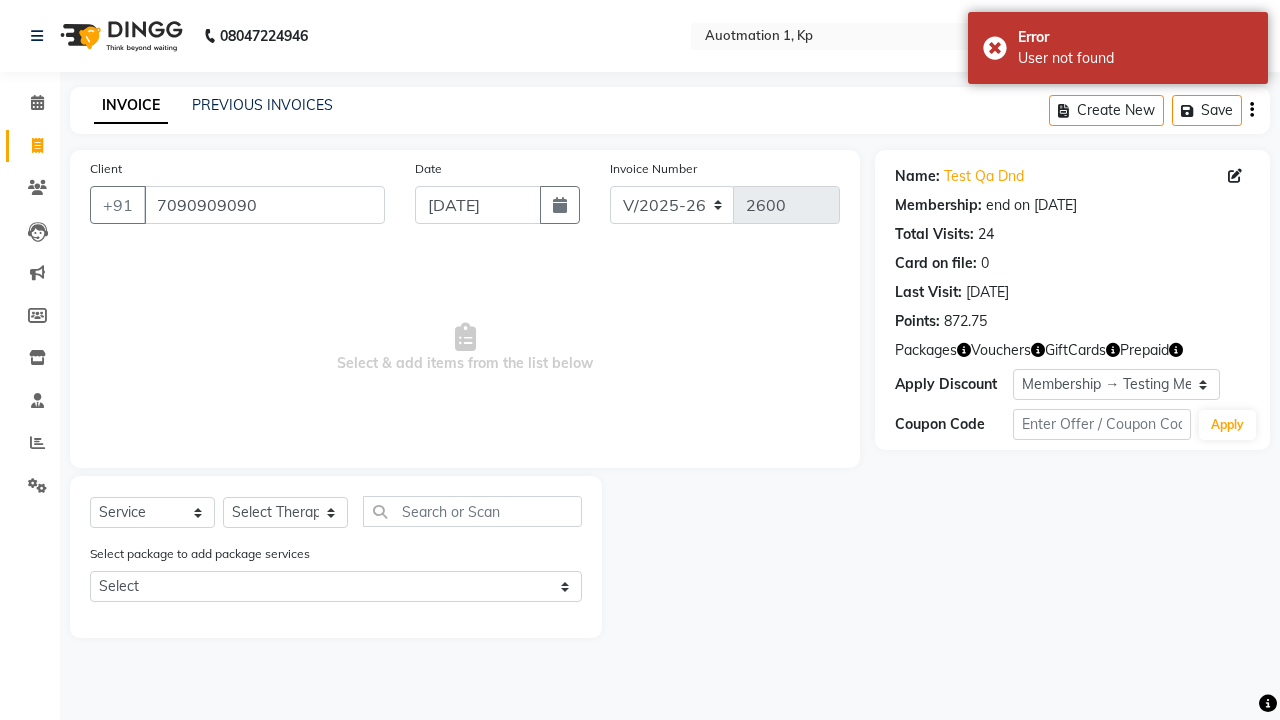 select on "0:" 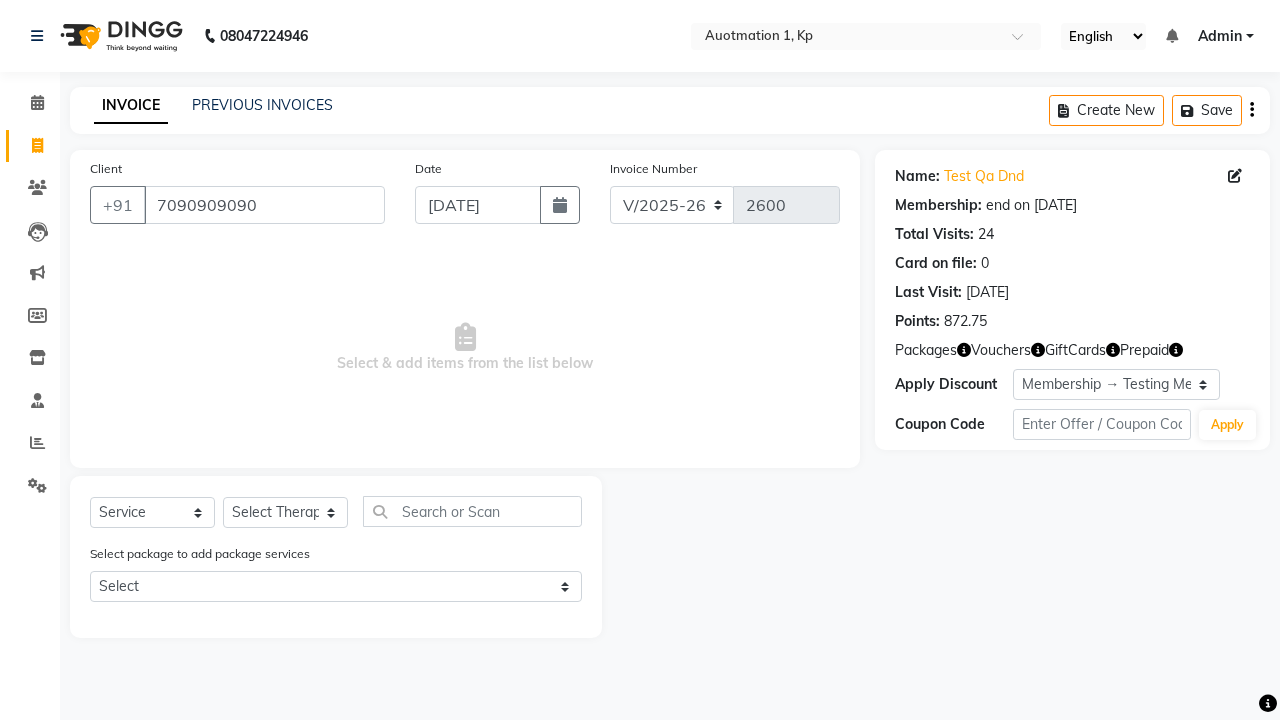 select on "5439" 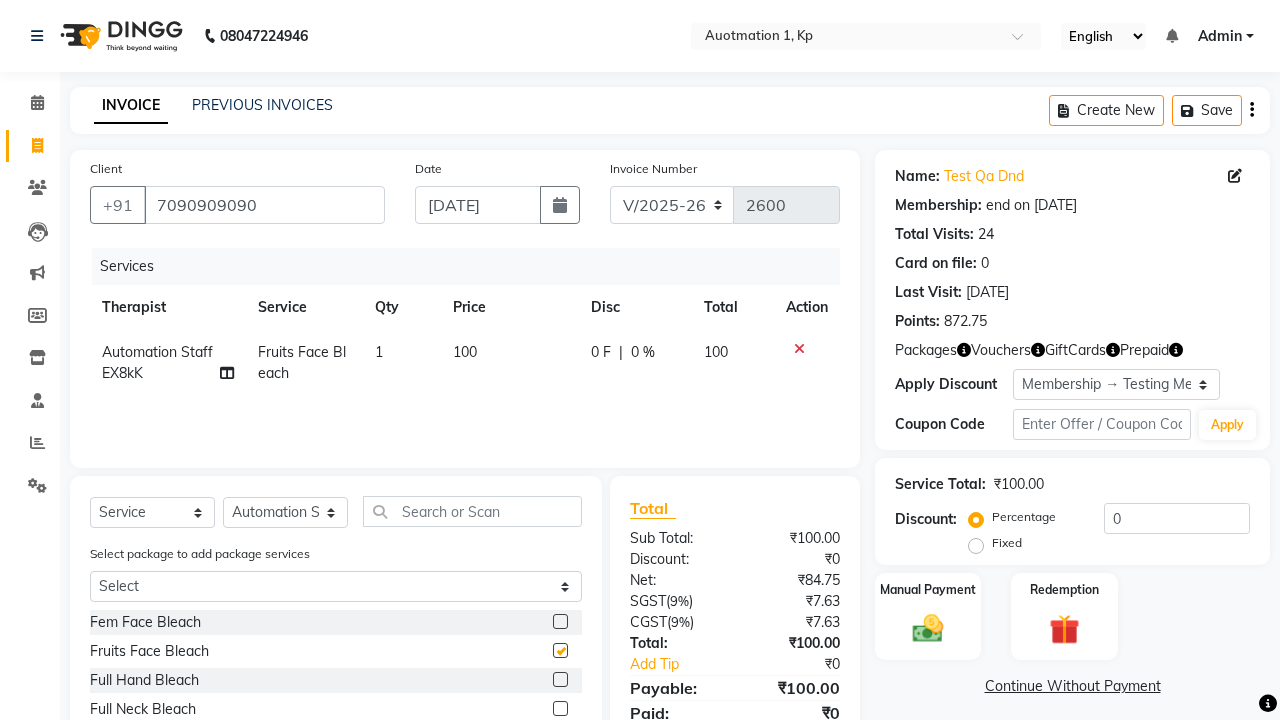 checkbox on "false" 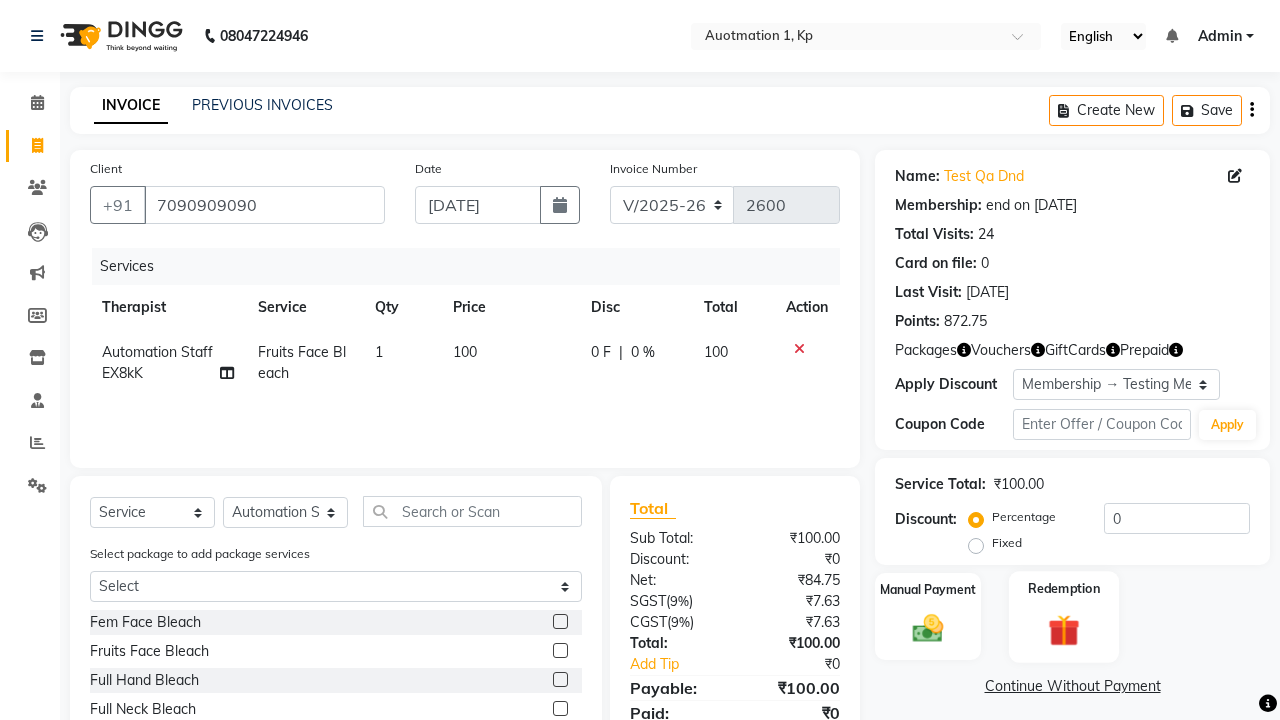 click 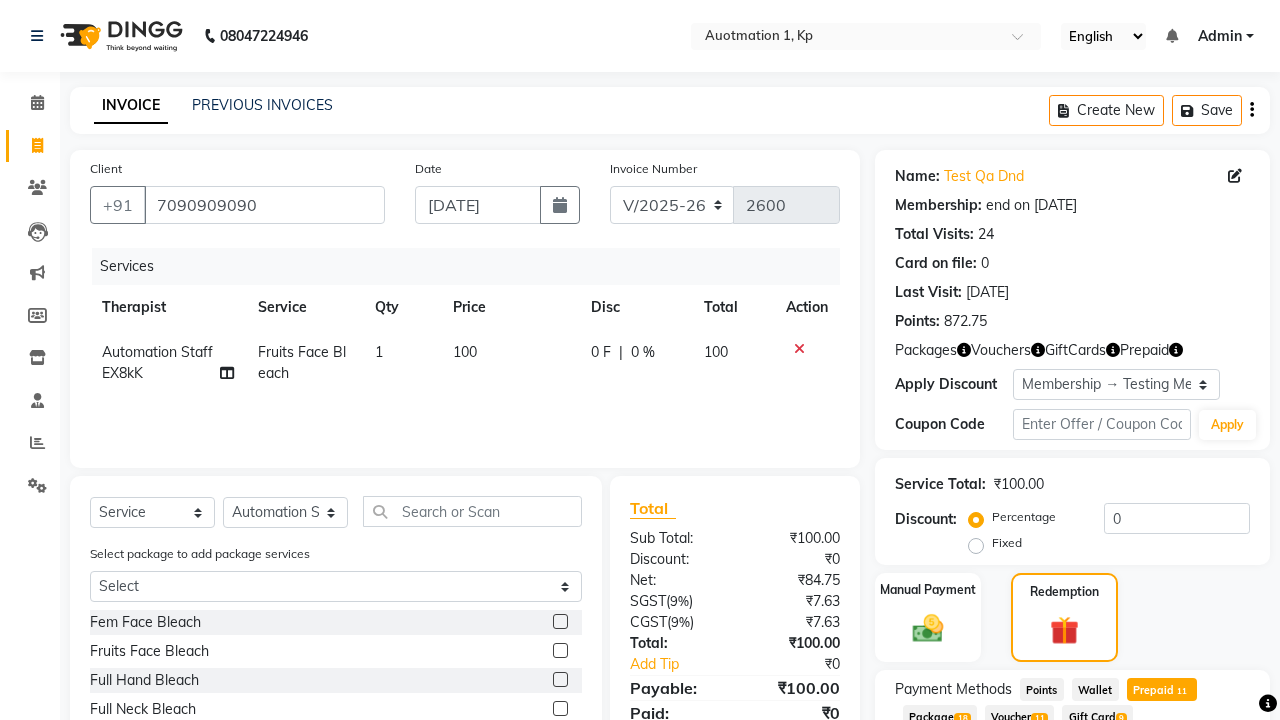 click on "Add" at bounding box center (1202, 797) 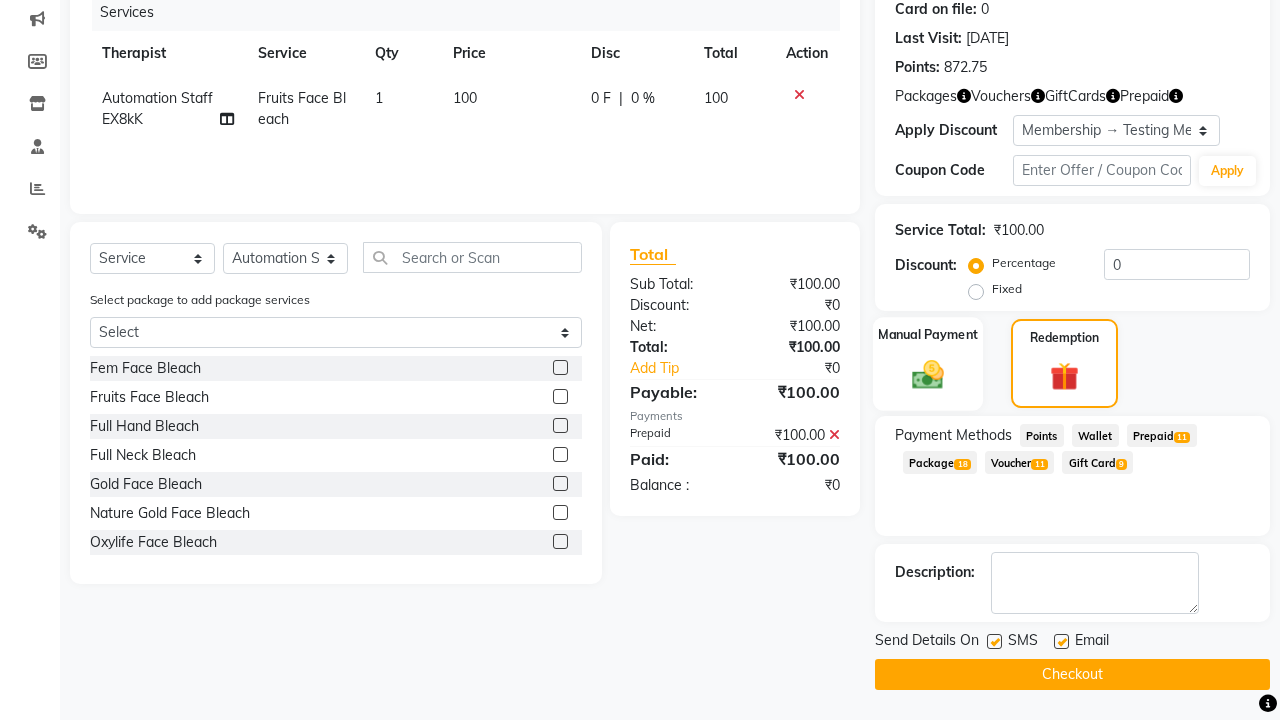 click 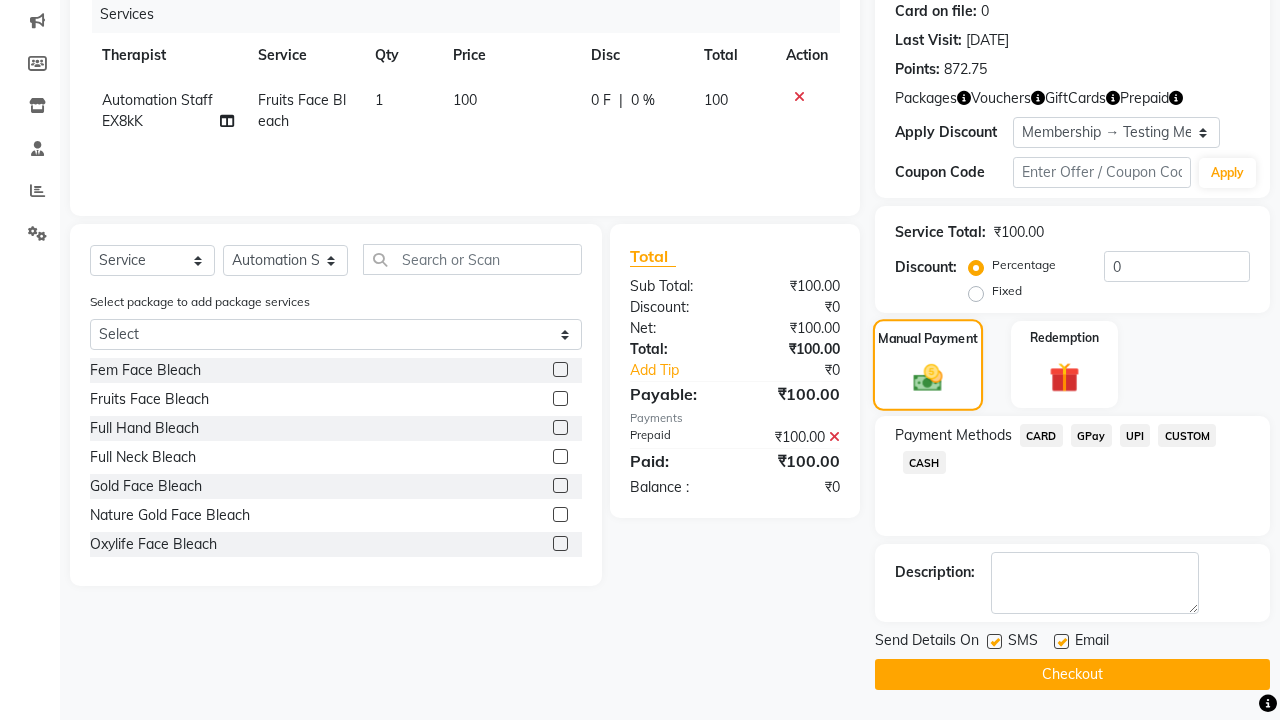 scroll, scrollTop: 308, scrollLeft: 0, axis: vertical 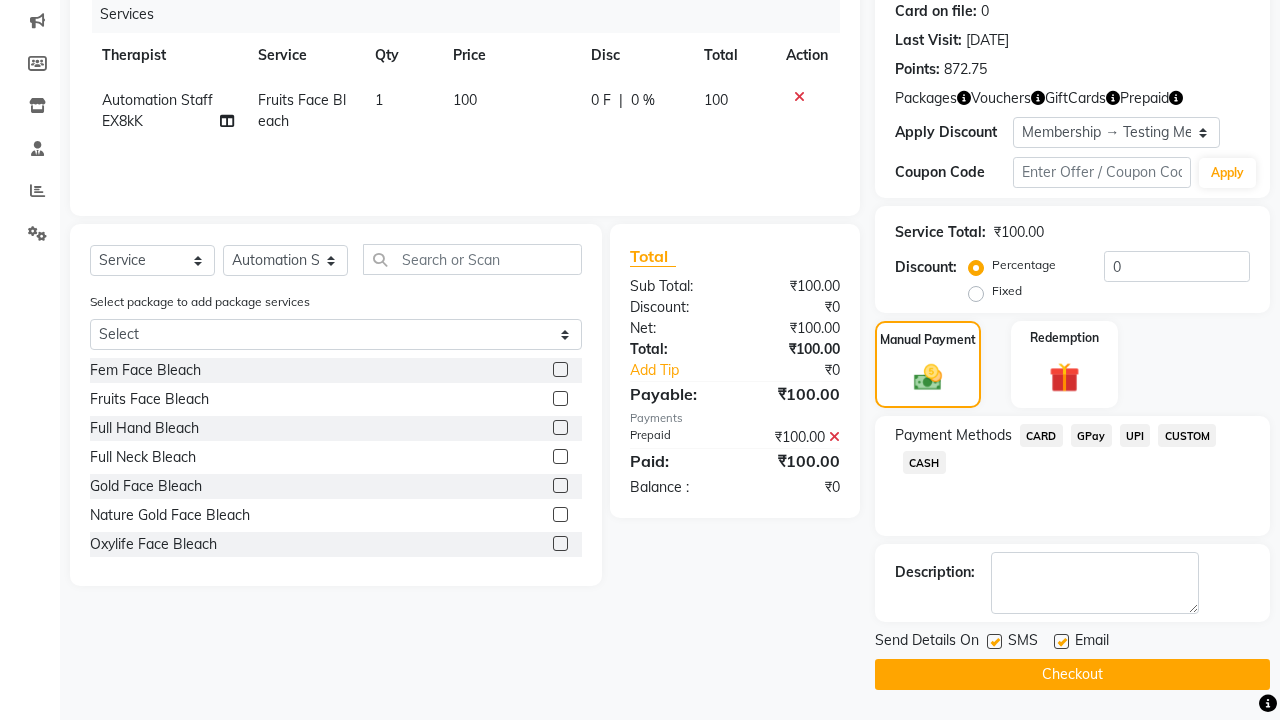 click on "CARD" 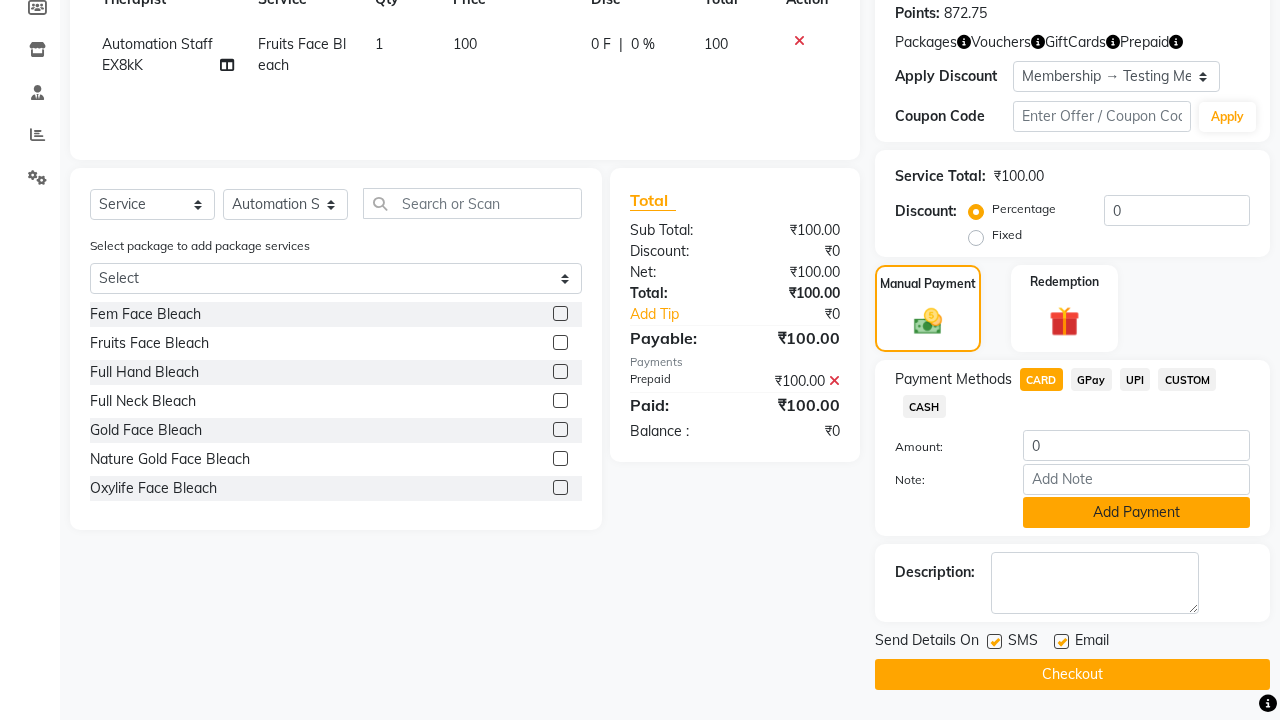 click on "Add Payment" 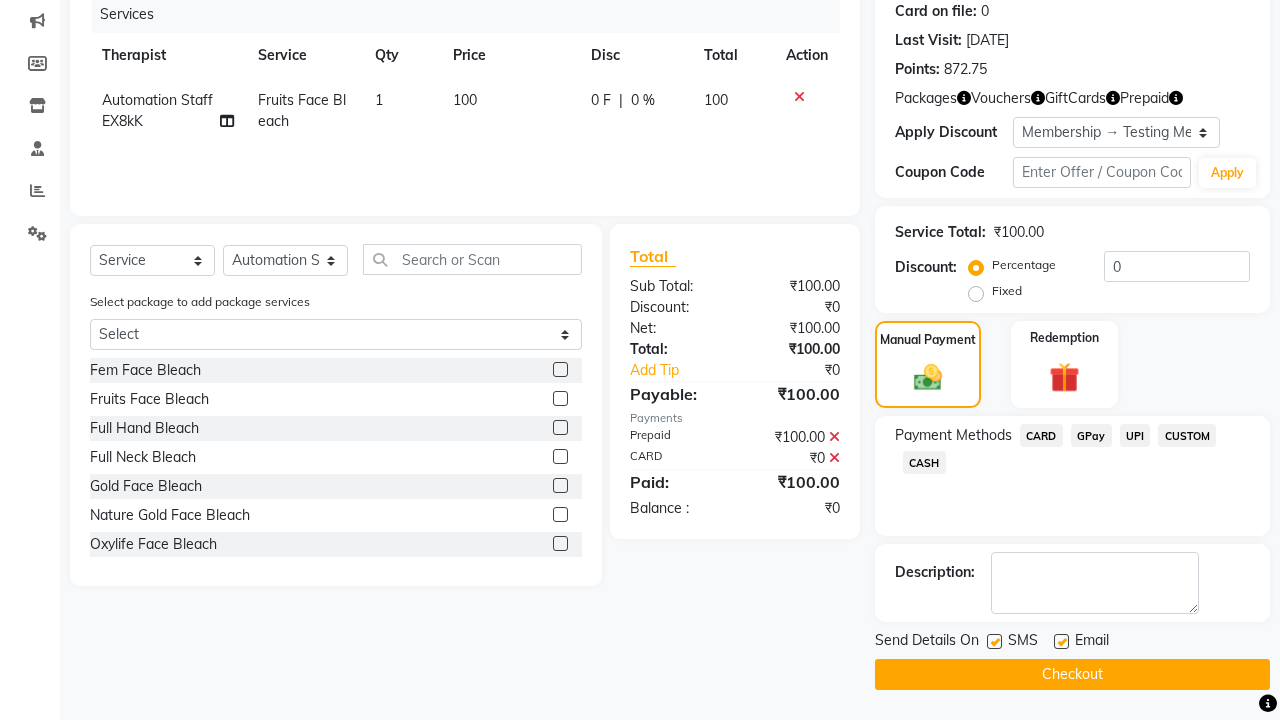 scroll, scrollTop: 252, scrollLeft: 0, axis: vertical 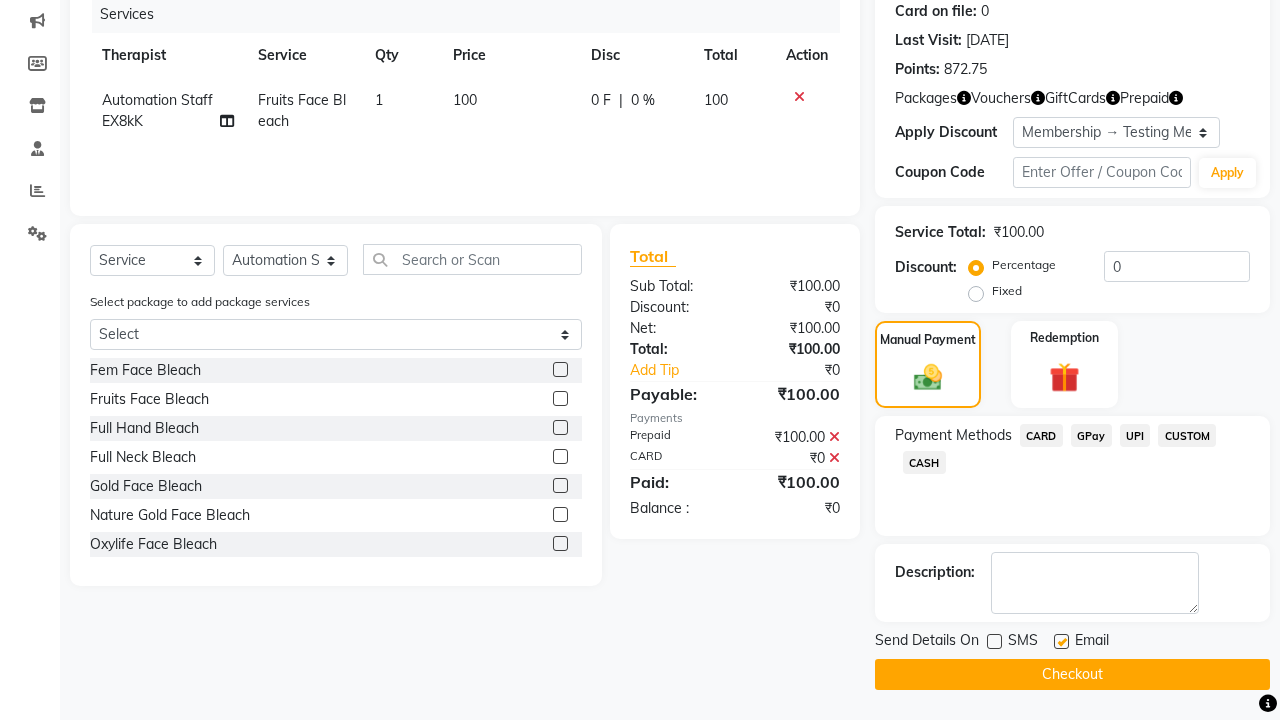 click 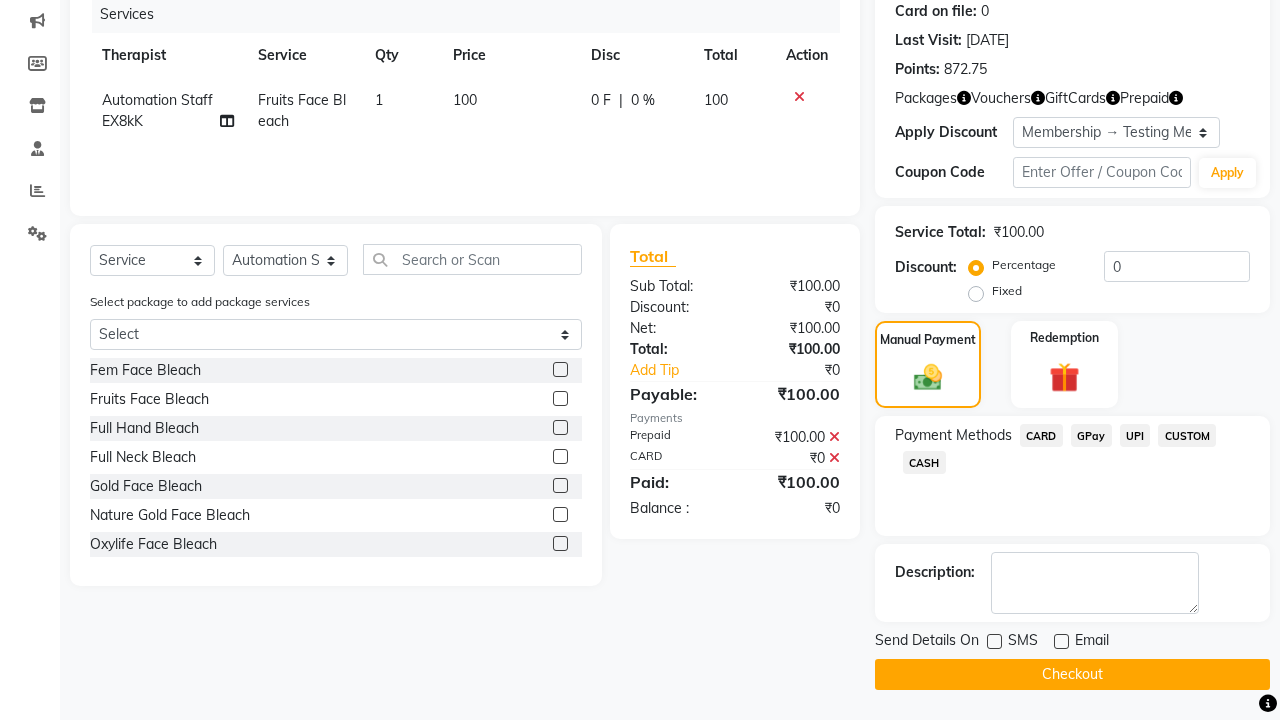 click on "Checkout" 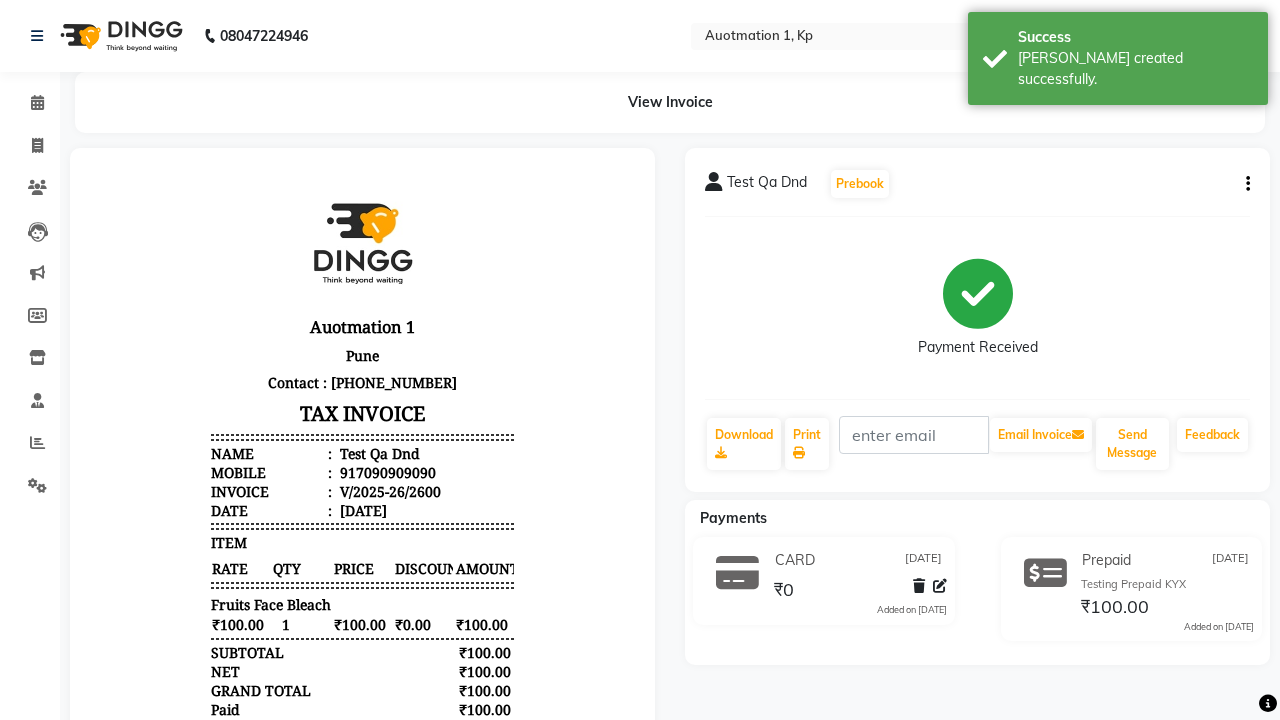 scroll, scrollTop: 0, scrollLeft: 0, axis: both 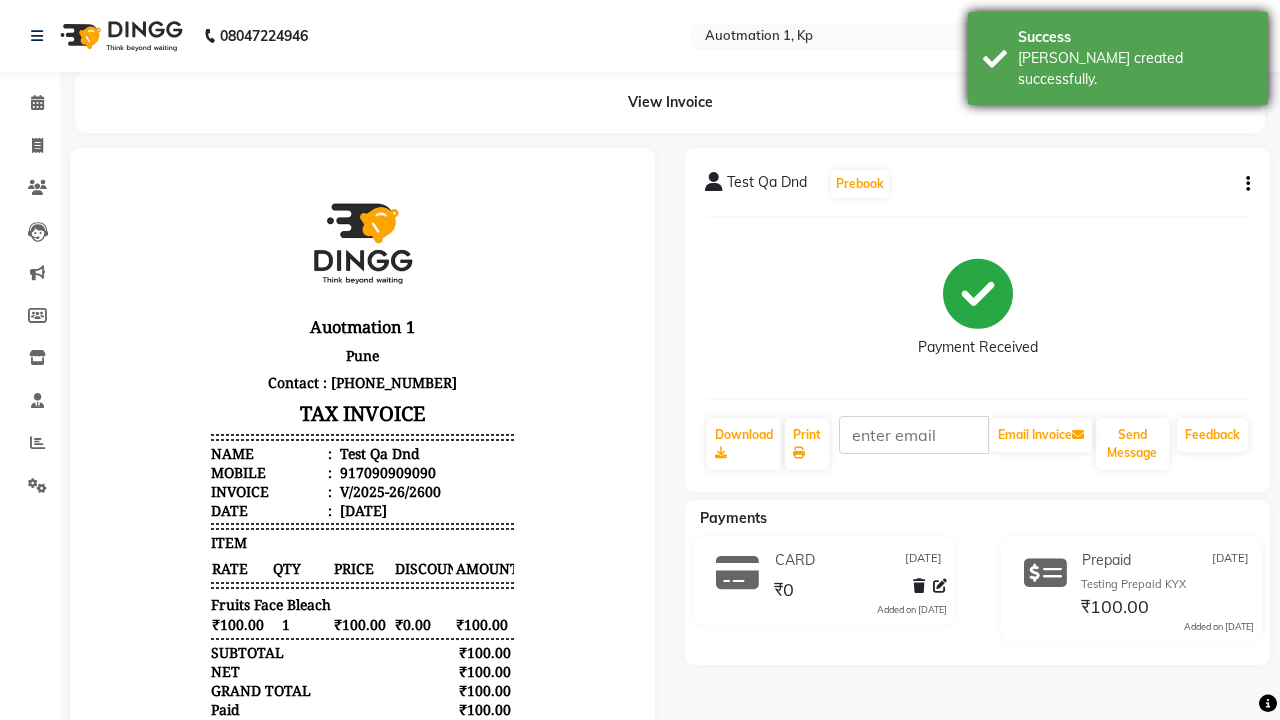 click on "[PERSON_NAME] created successfully." at bounding box center [1135, 69] 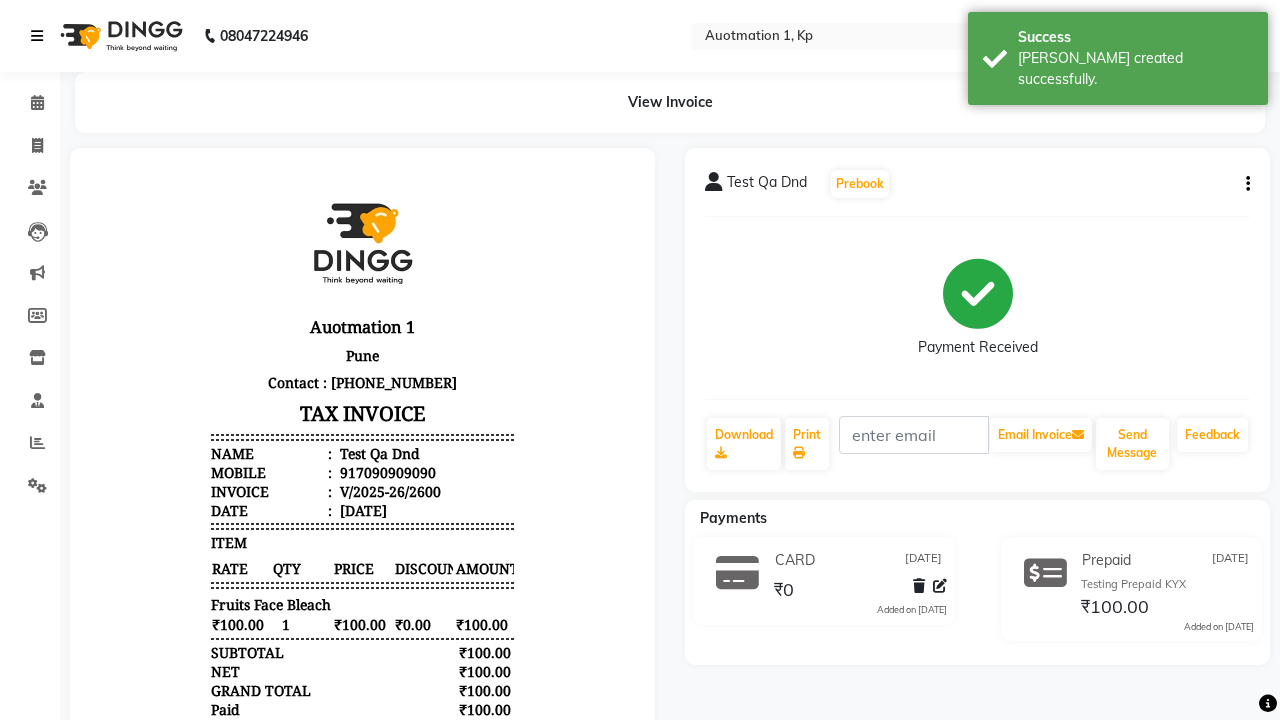 click at bounding box center [37, 36] 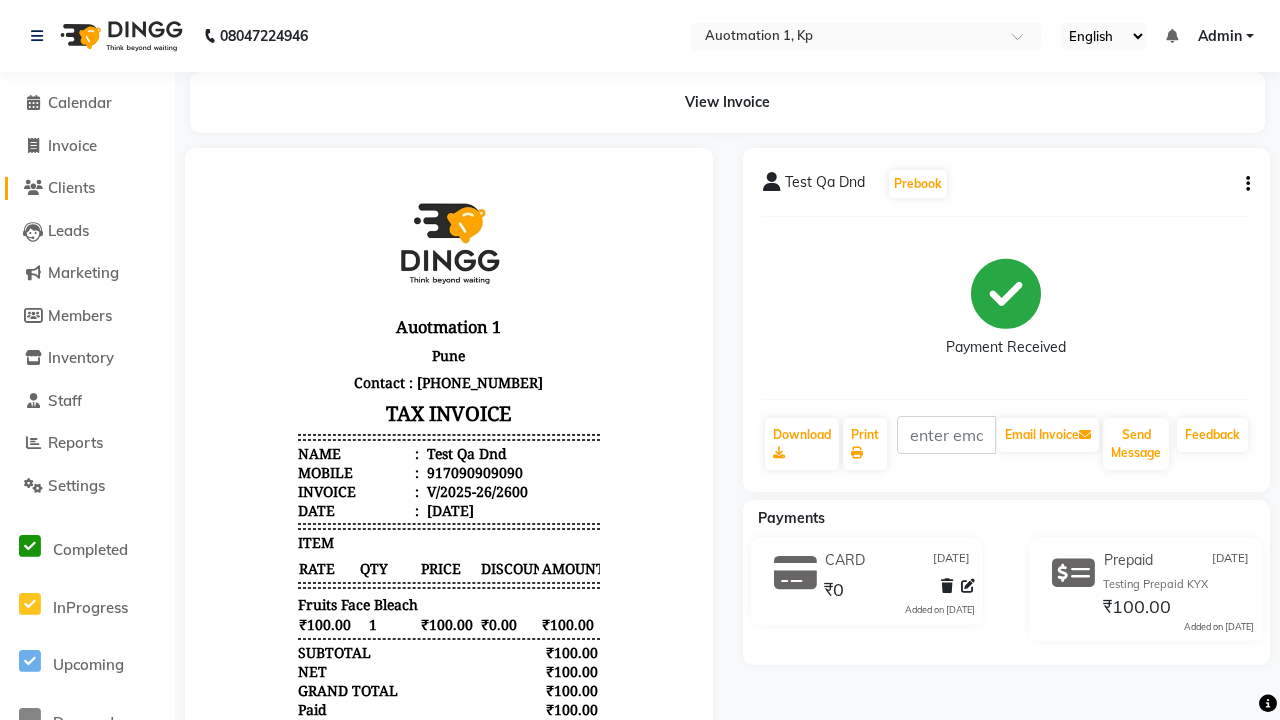 click on "Clients" 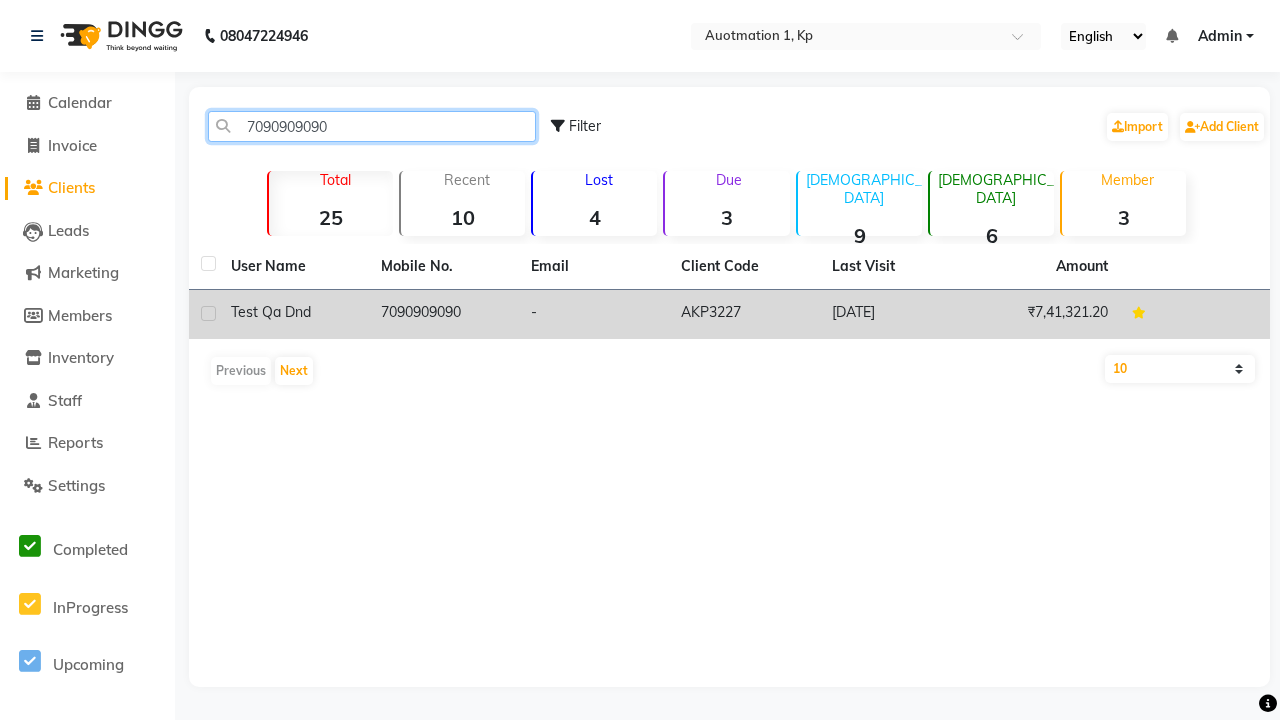 type on "7090909090" 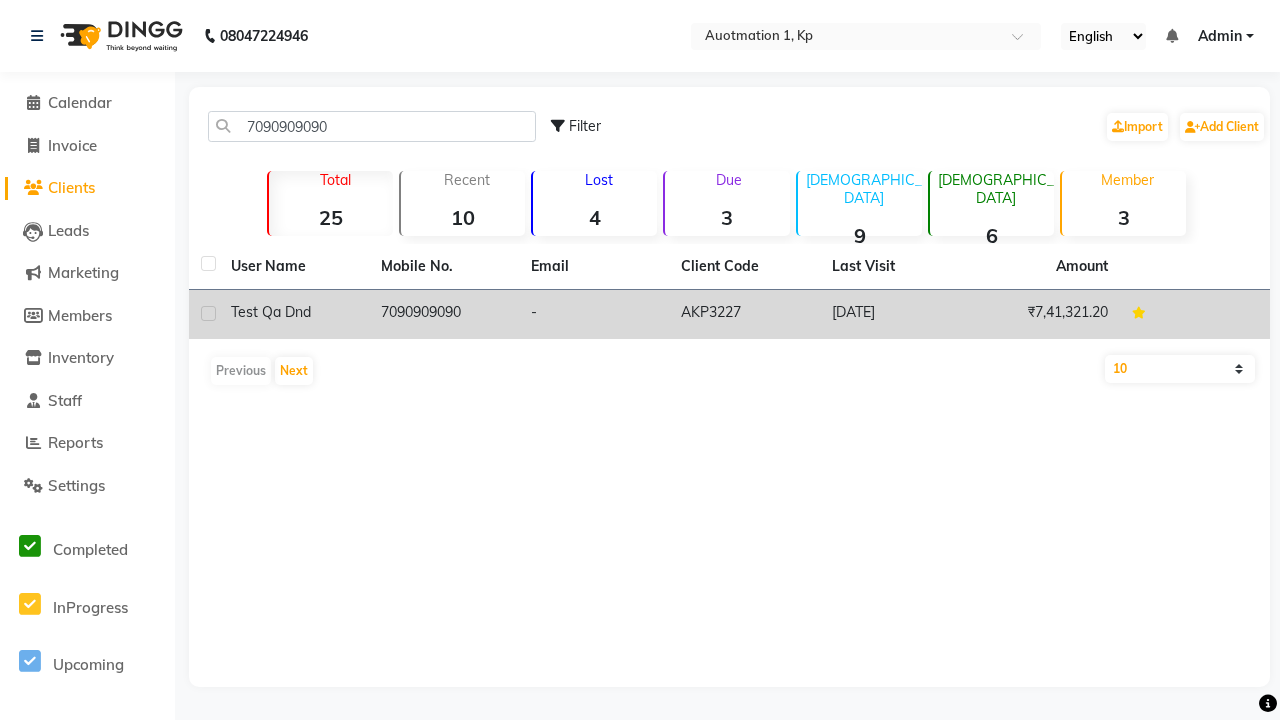 click on "7090909090" 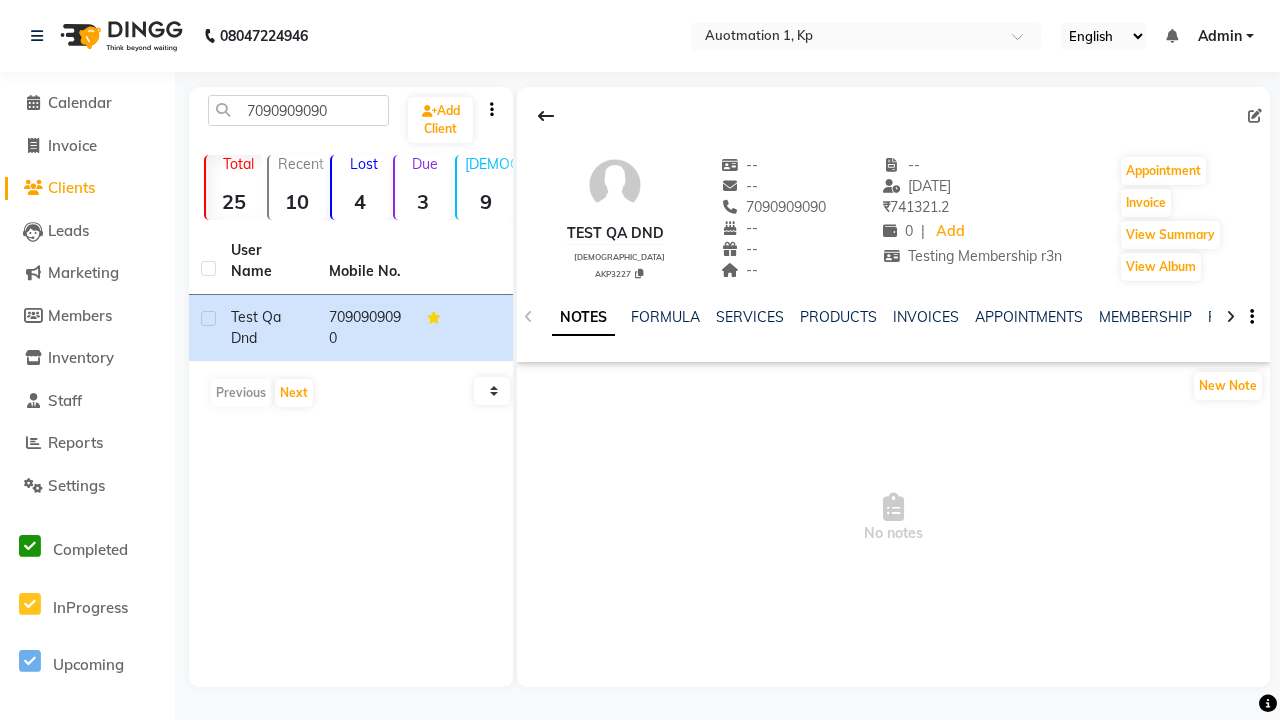 click on "VOUCHERS" 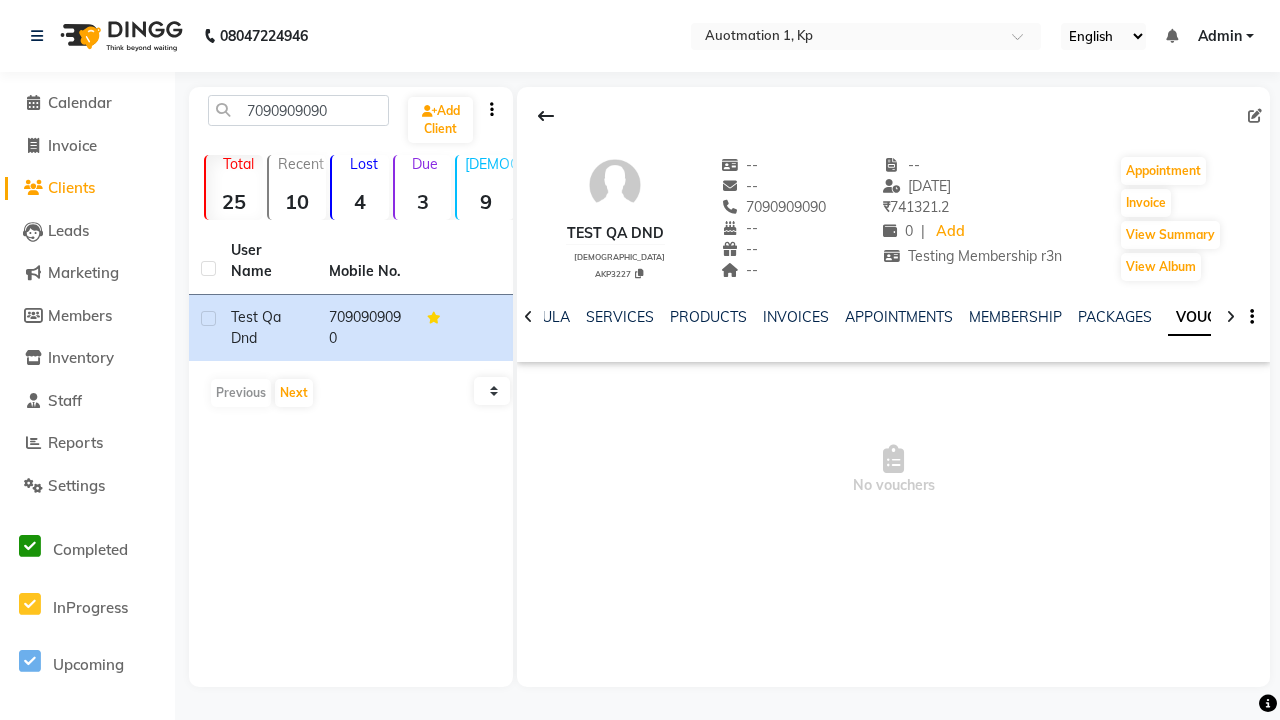 scroll, scrollTop: 0, scrollLeft: 460, axis: horizontal 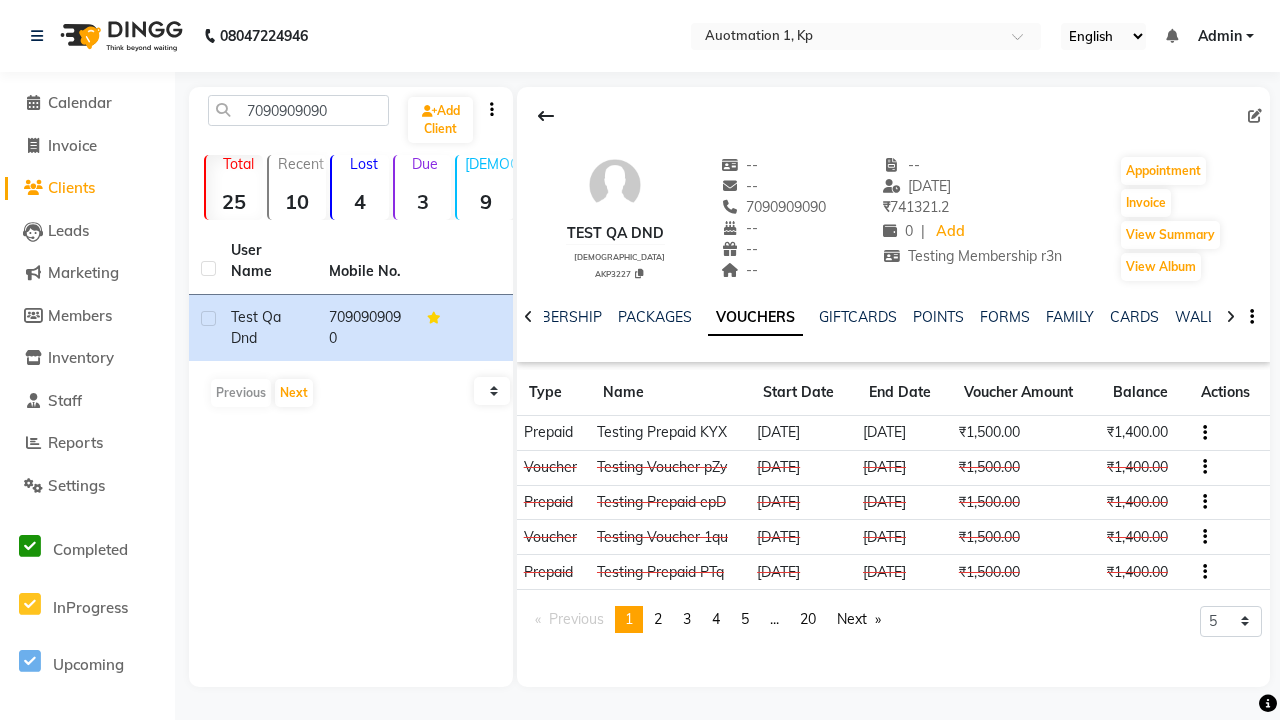 click 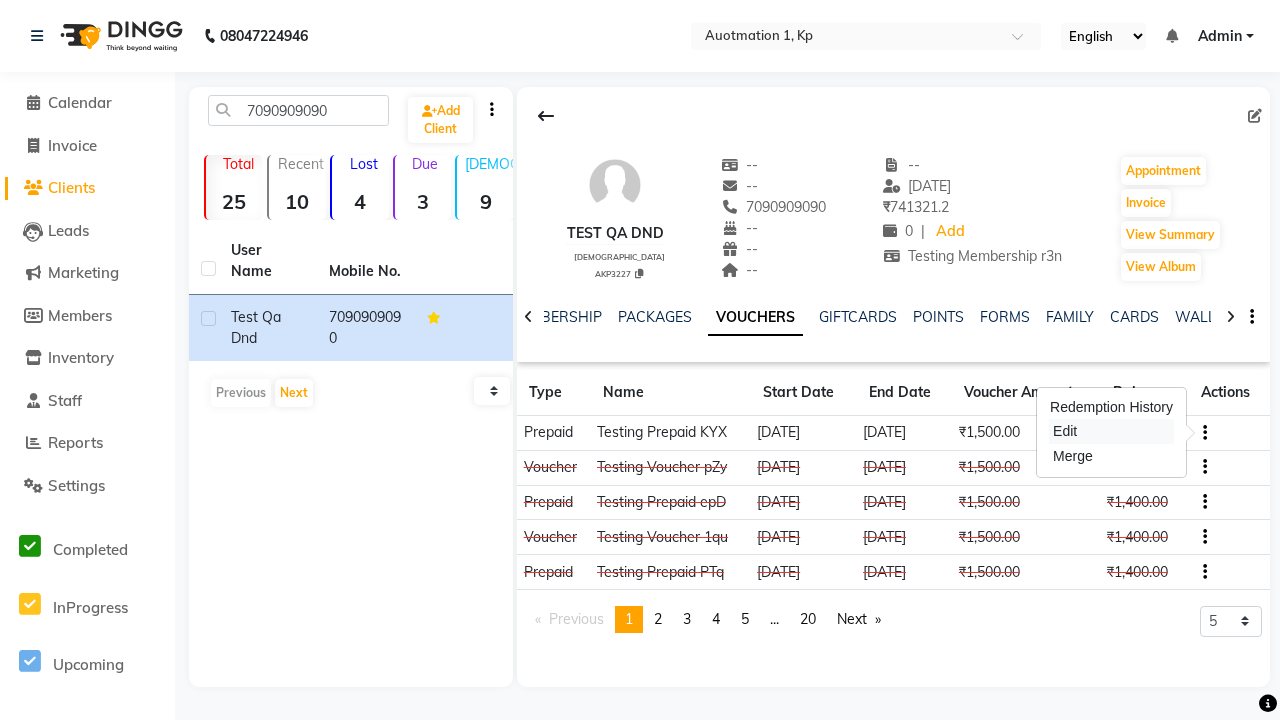 click on "Edit" at bounding box center (1111, 431) 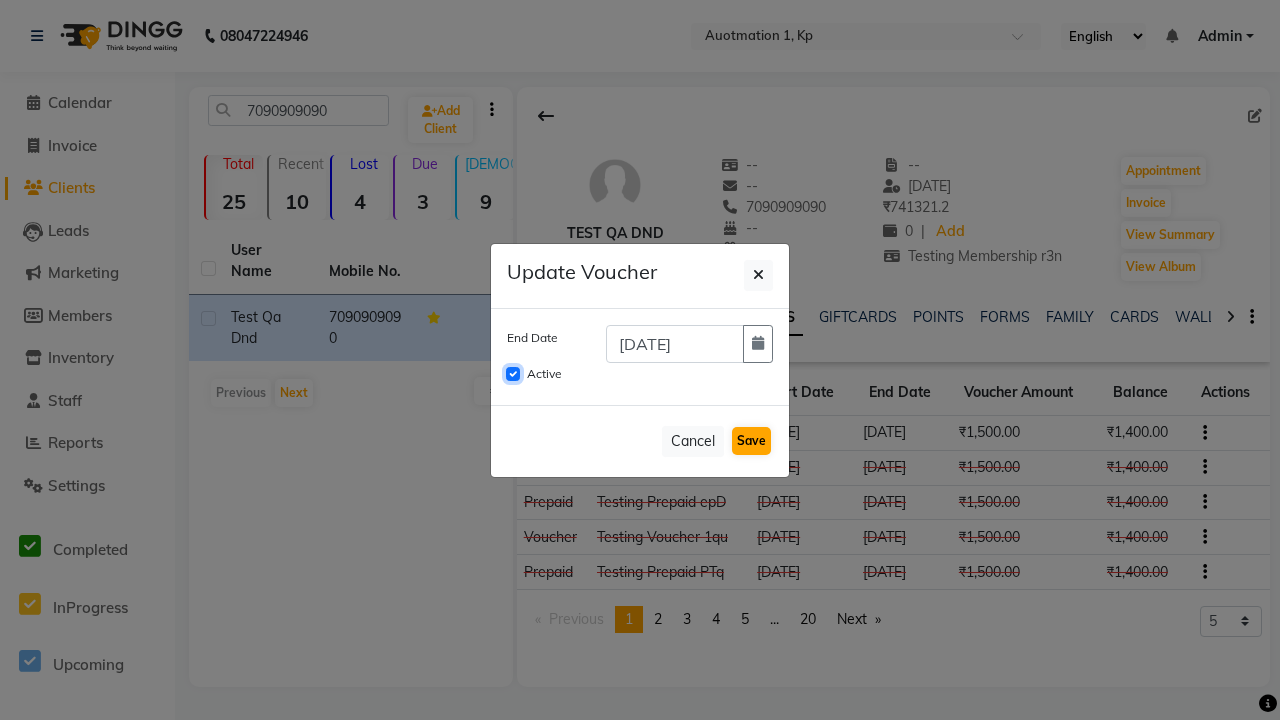 click on "Active" at bounding box center (513, 374) 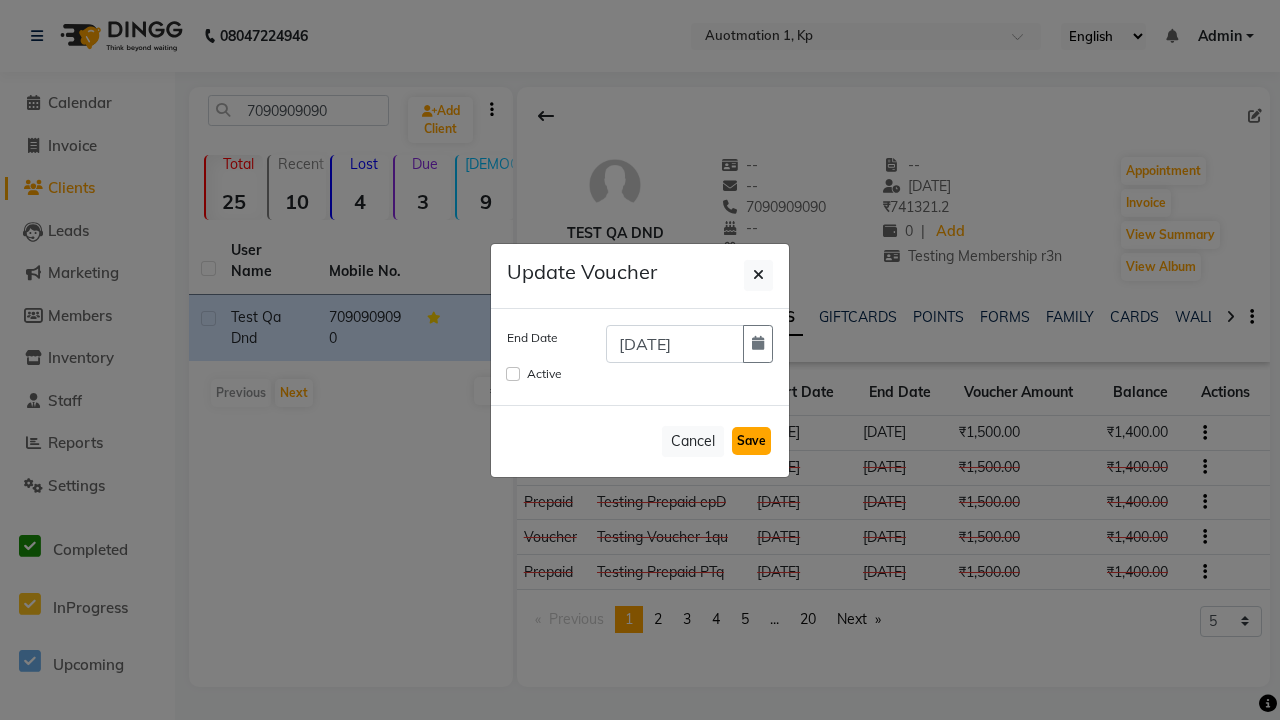 click on "Save" 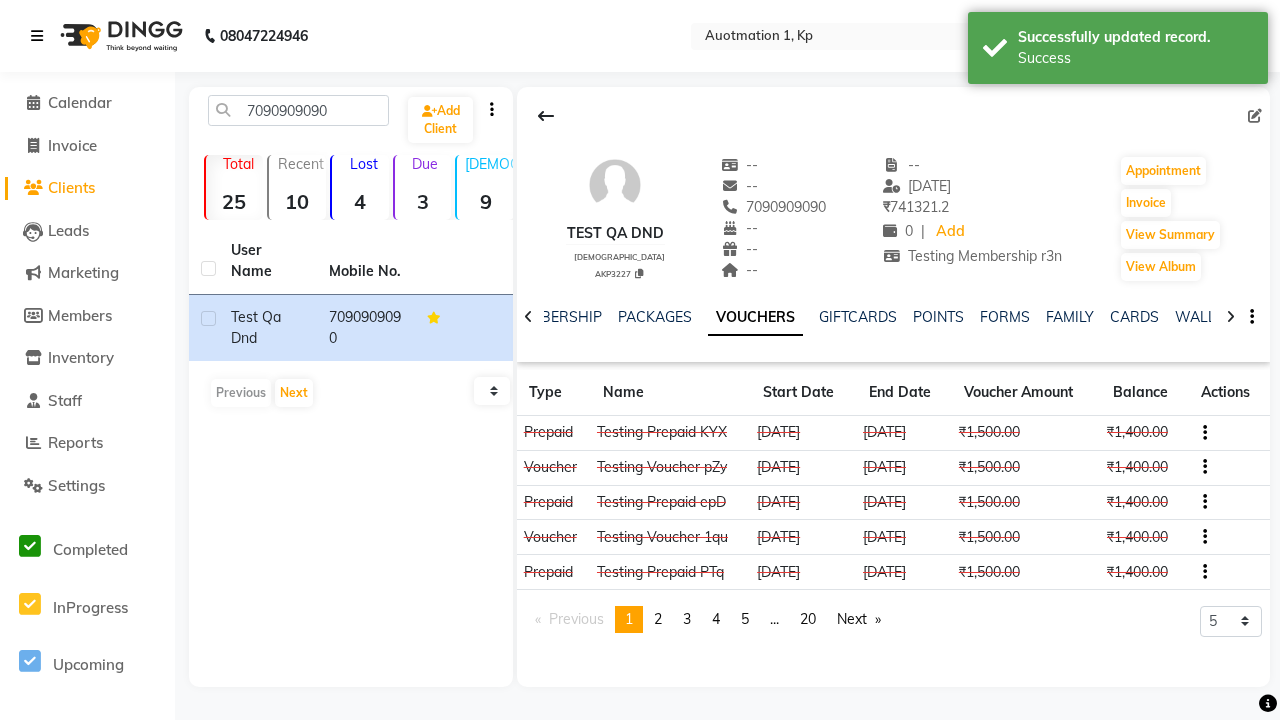 click on "Success" at bounding box center (1135, 58) 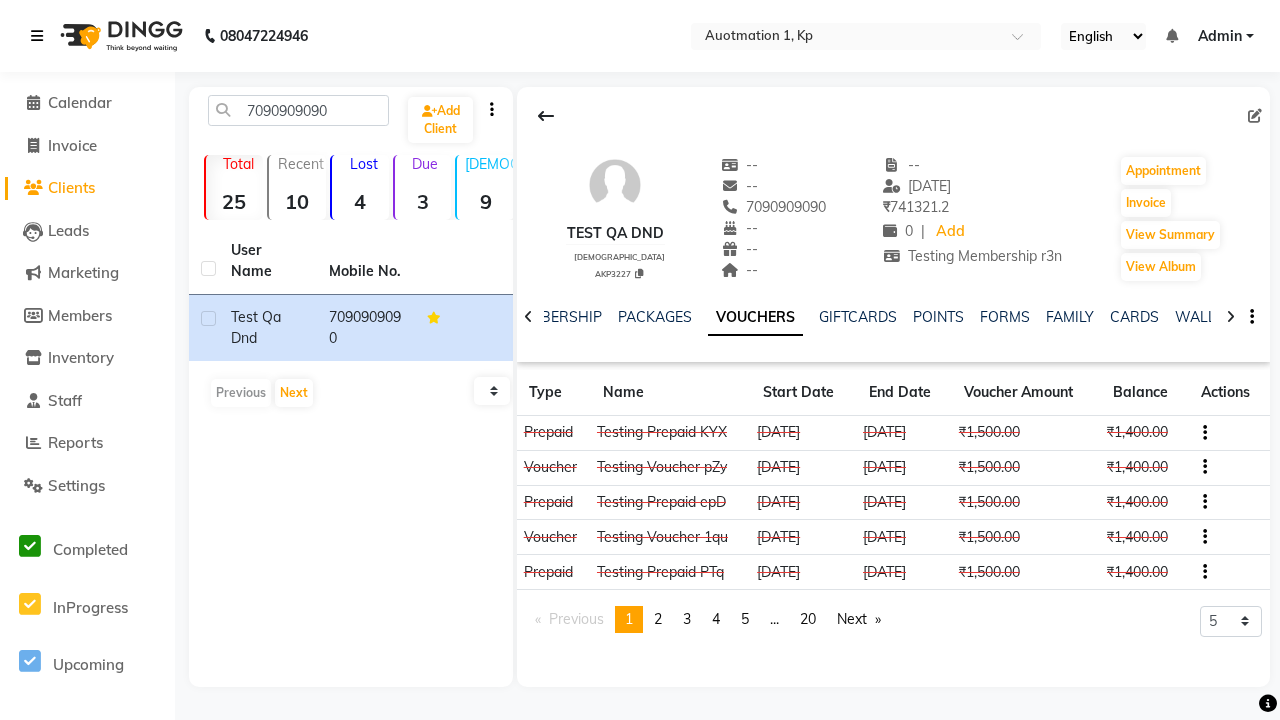 click at bounding box center (37, 36) 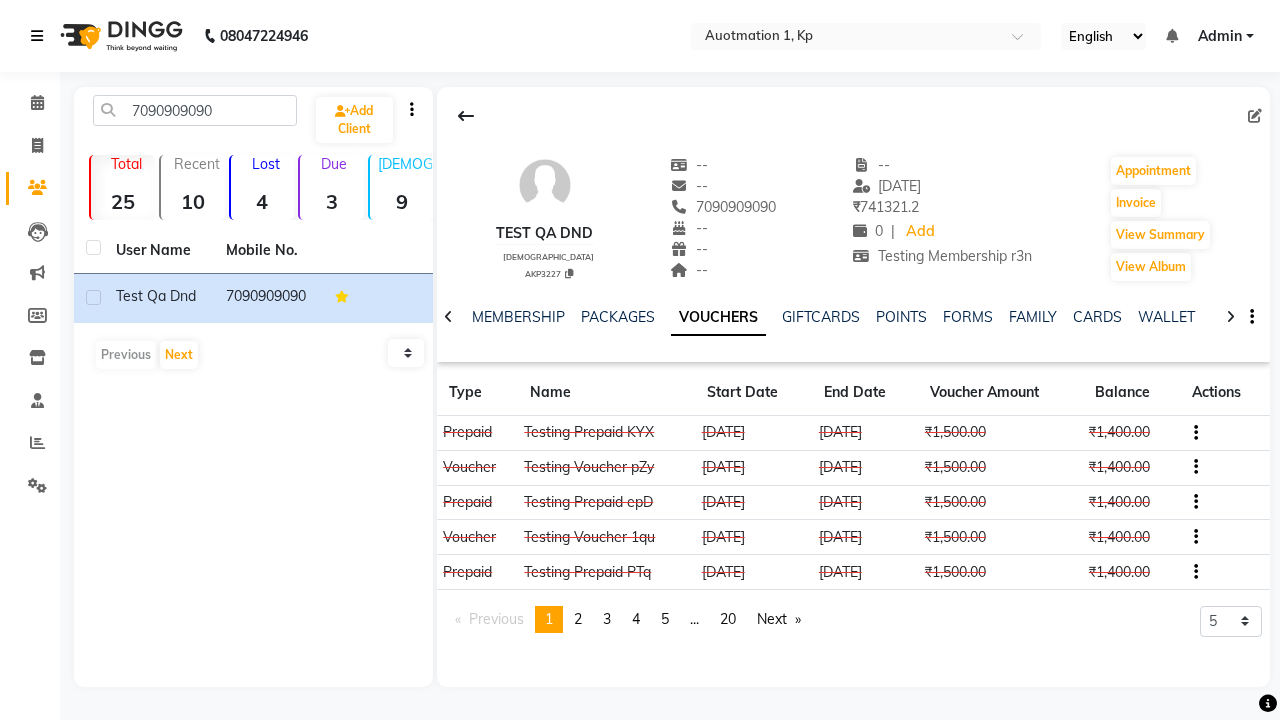scroll, scrollTop: 0, scrollLeft: 417, axis: horizontal 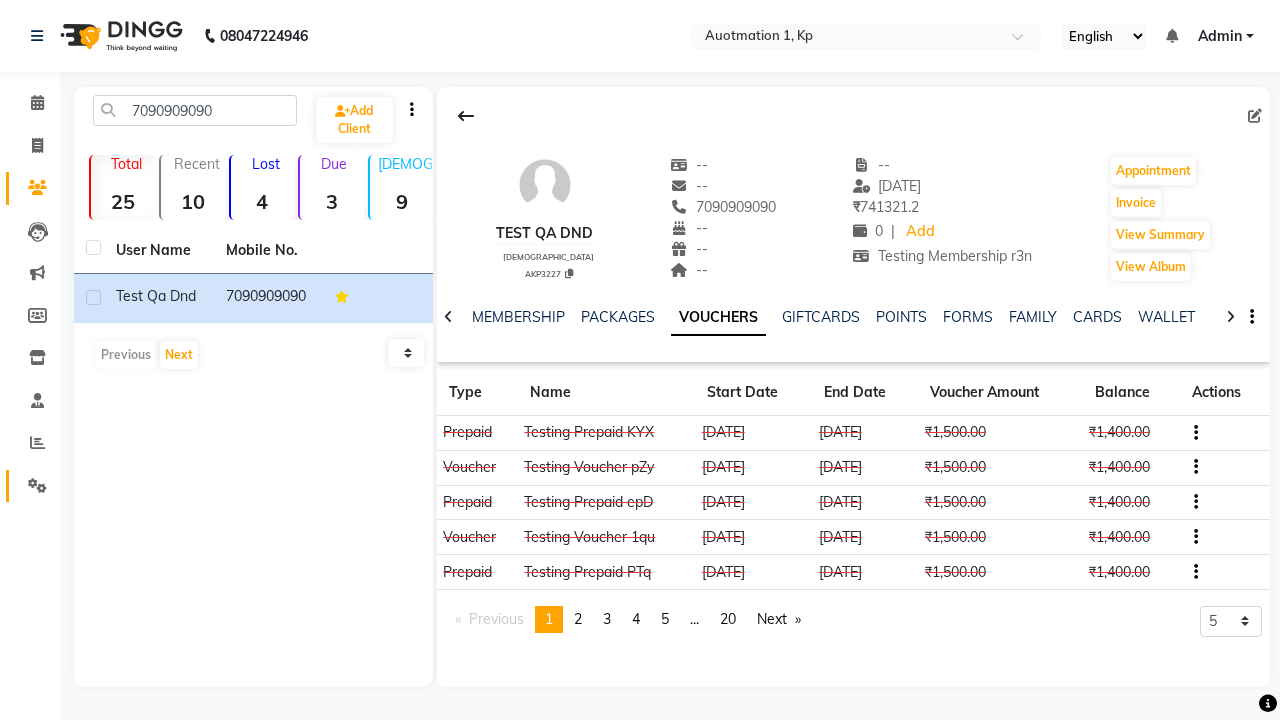 click 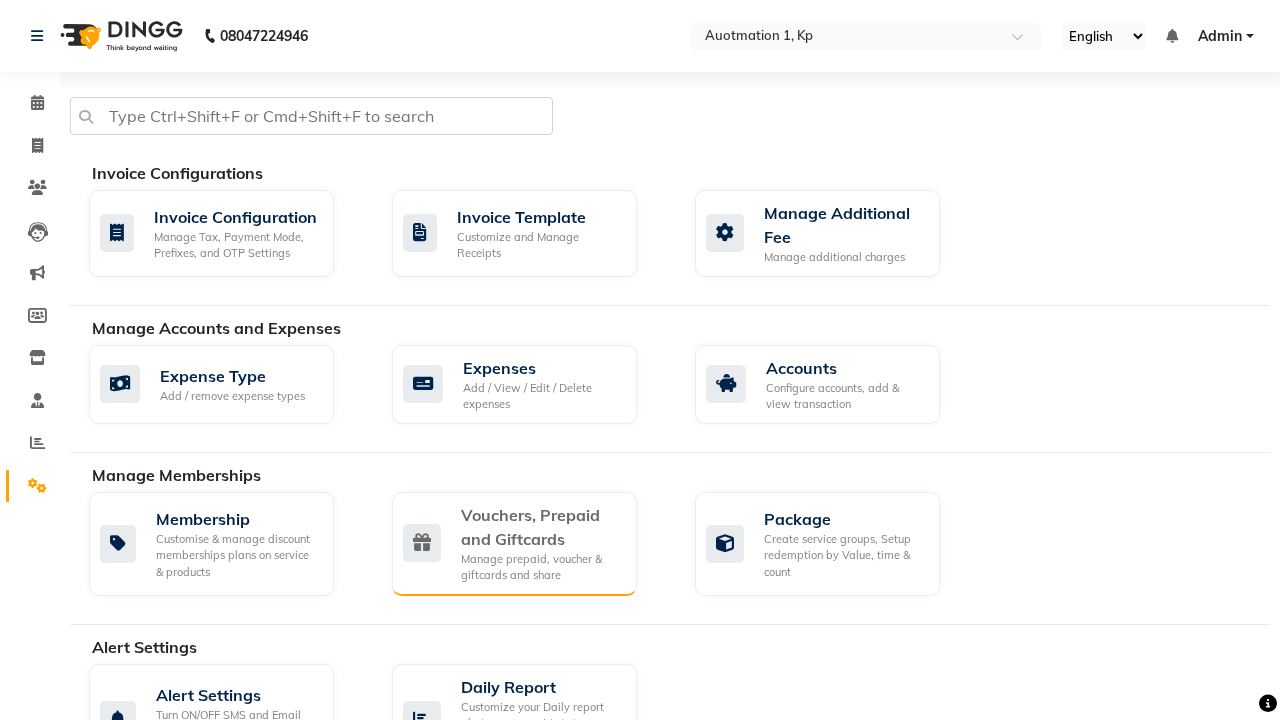 click on "Vouchers, Prepaid and Giftcards" 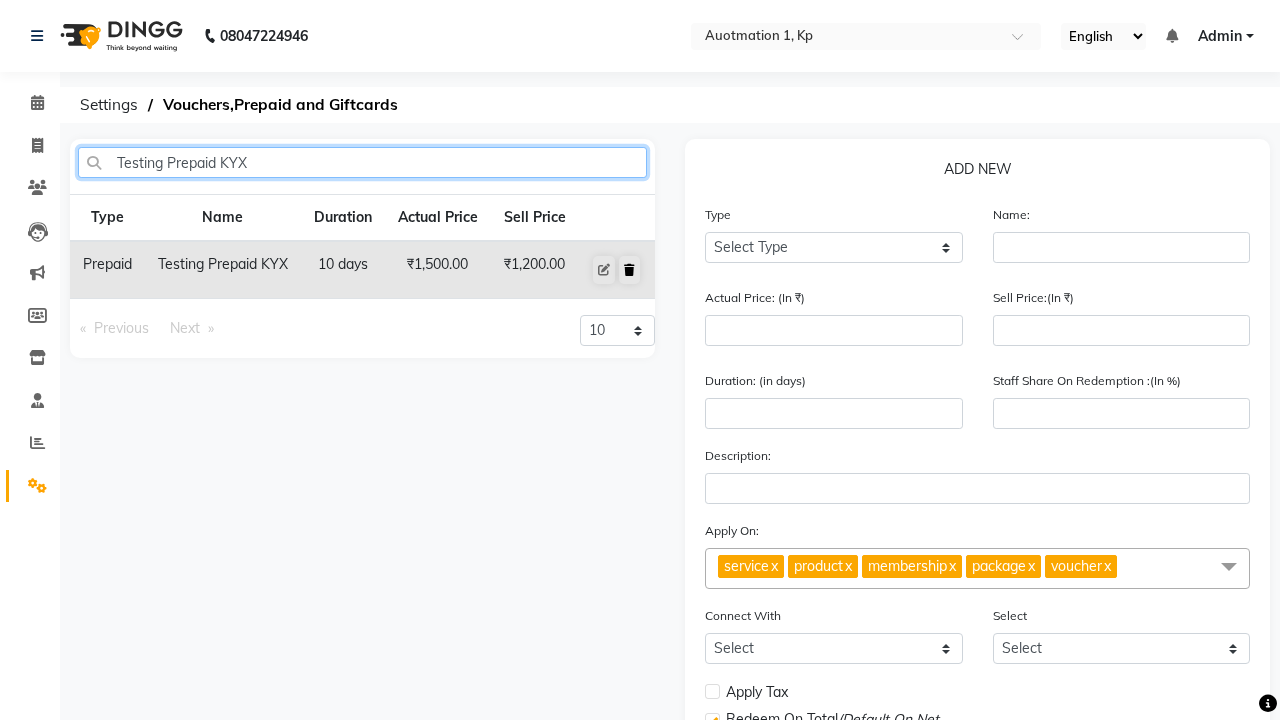 type on "Testing Prepaid KYX" 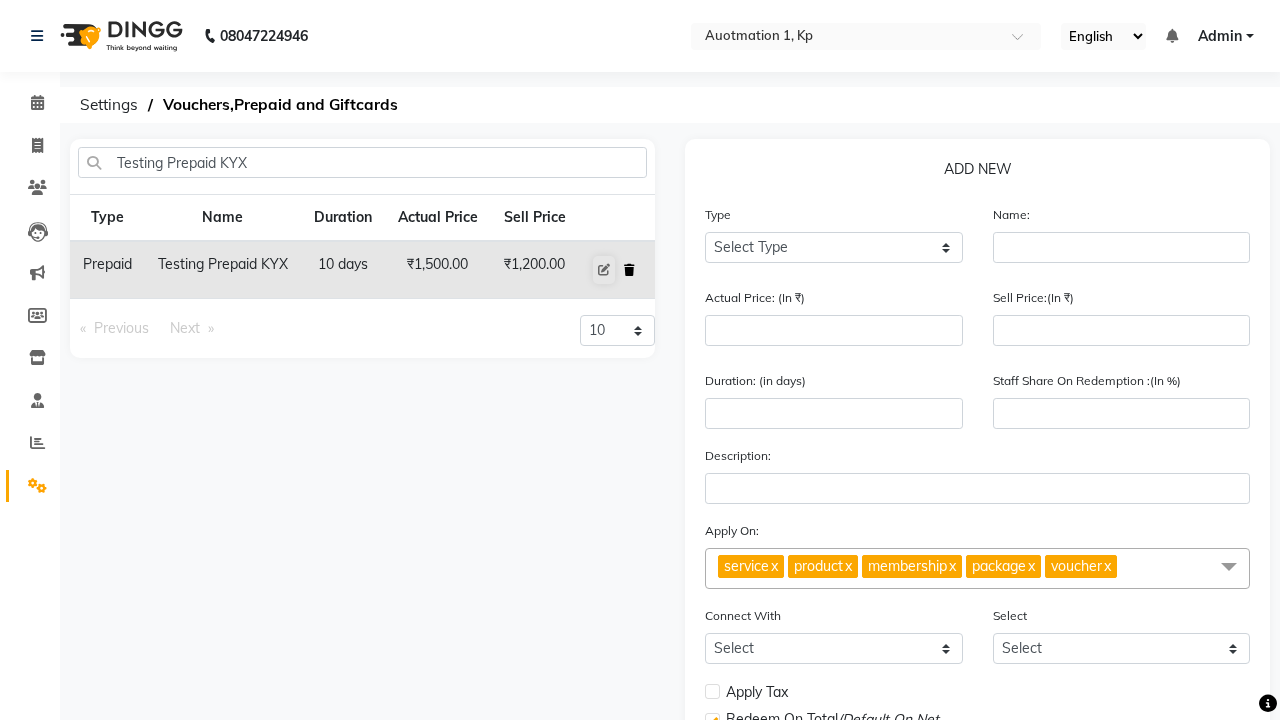 click 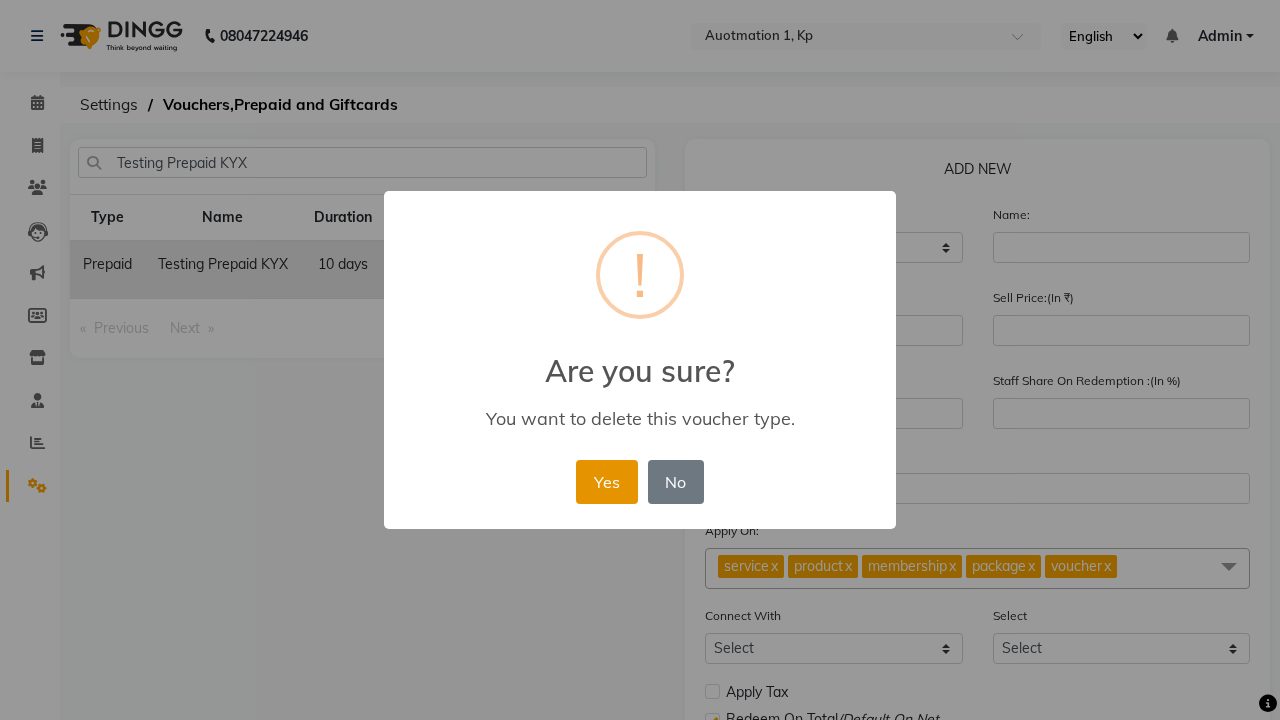 click on "Yes" at bounding box center (606, 482) 